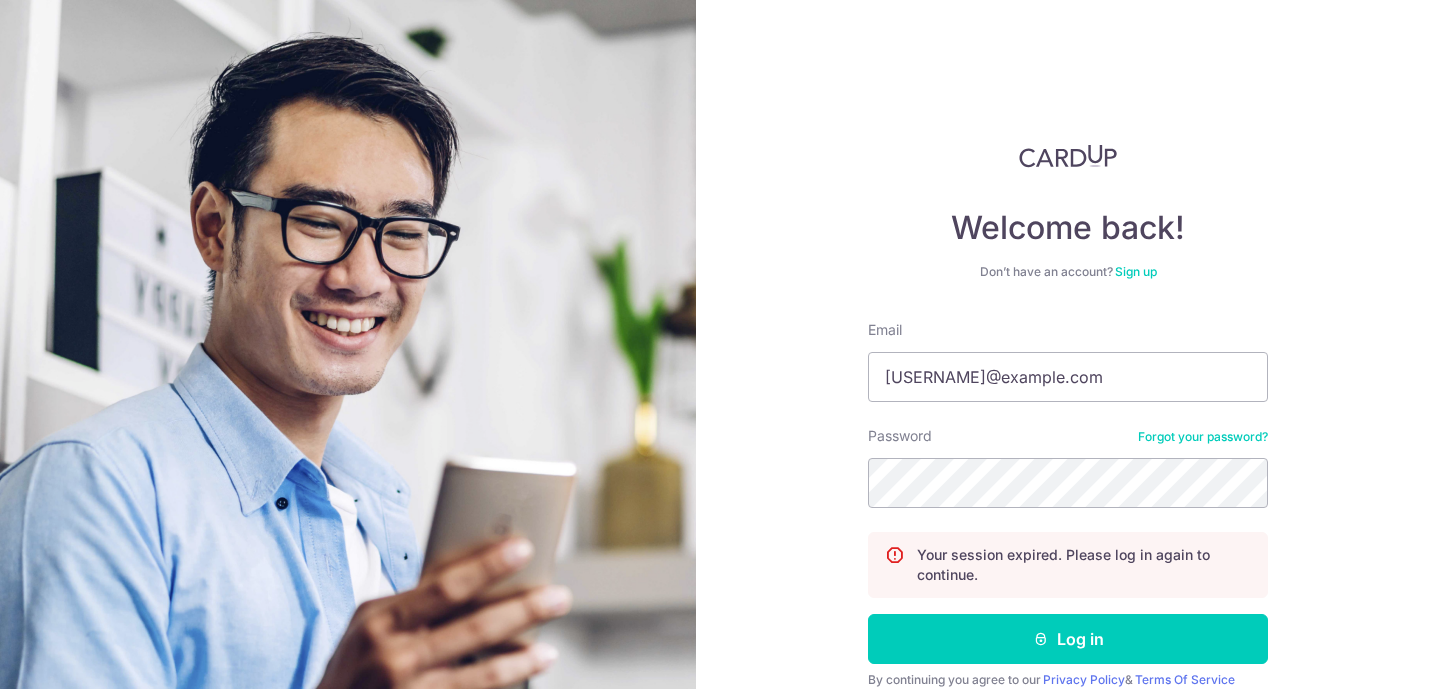 scroll, scrollTop: 0, scrollLeft: 0, axis: both 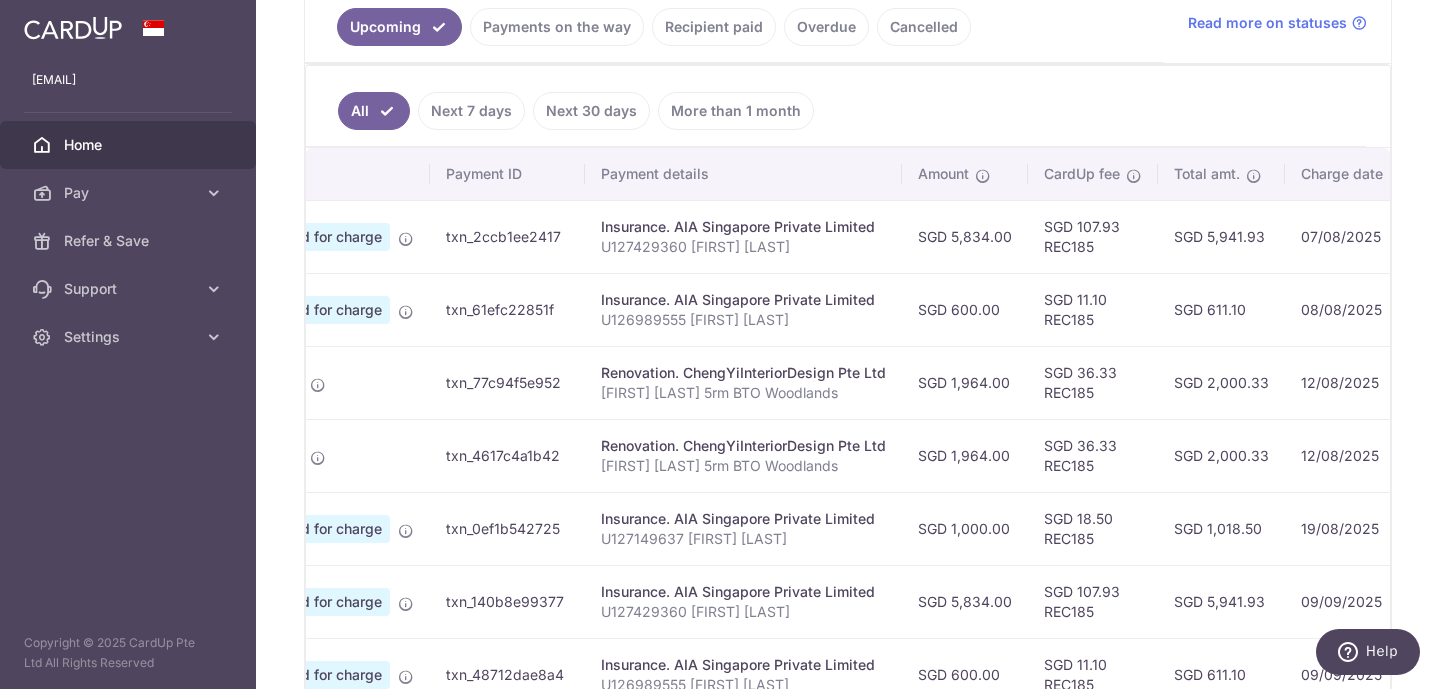 click on "Payments on the way" at bounding box center (557, 27) 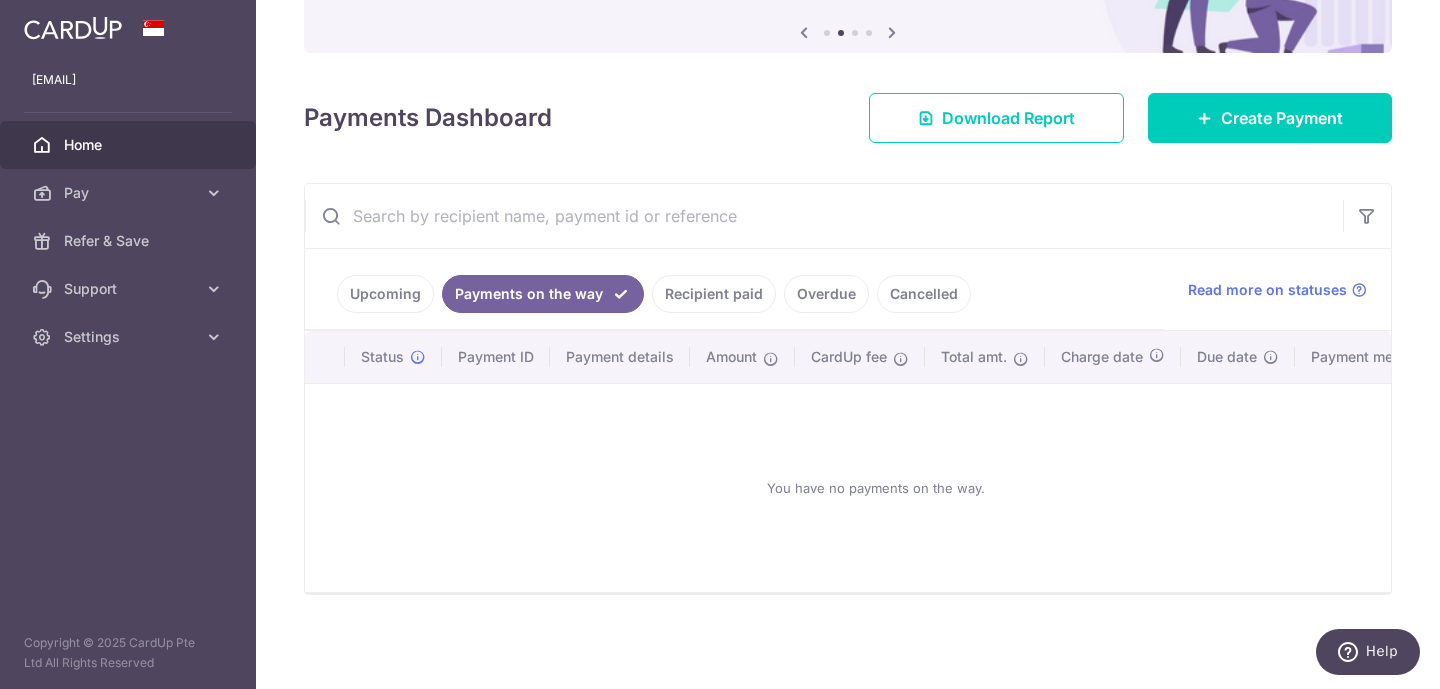 click on "Recipient paid" at bounding box center (714, 294) 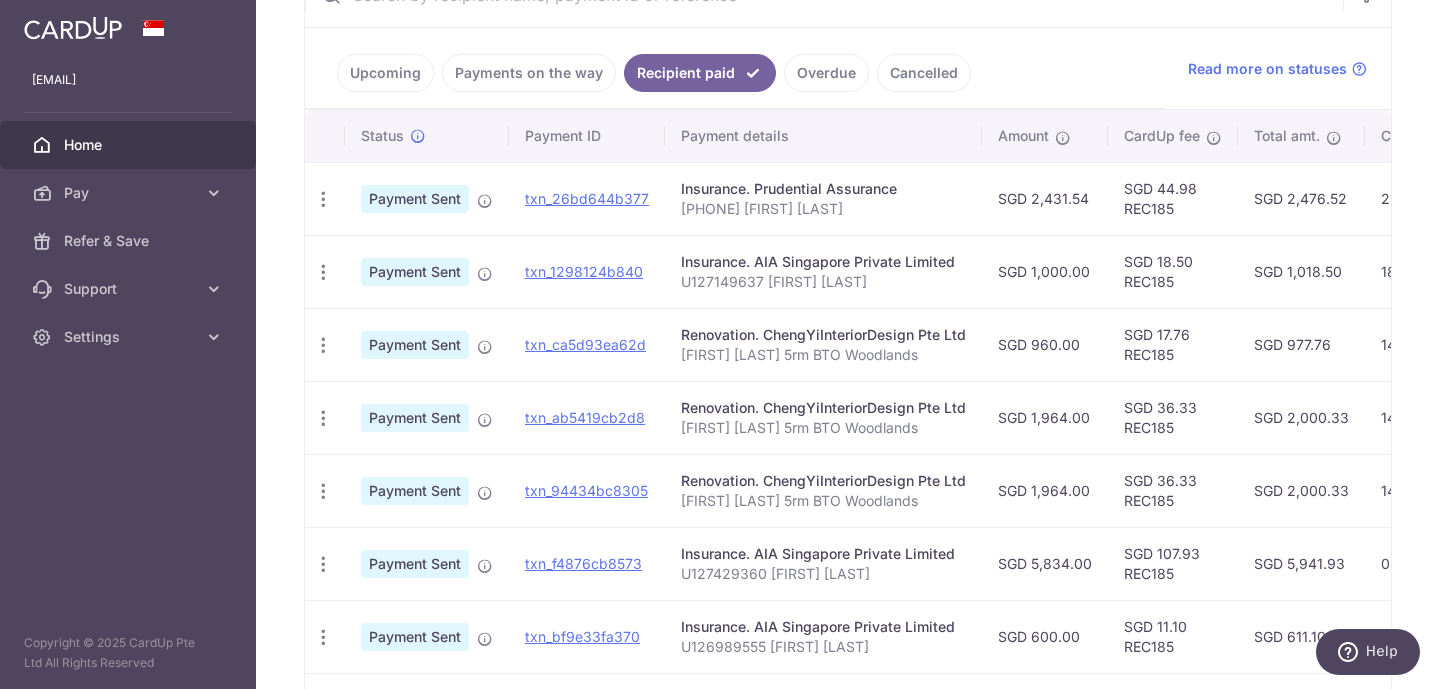 click on "Upcoming" at bounding box center (385, 73) 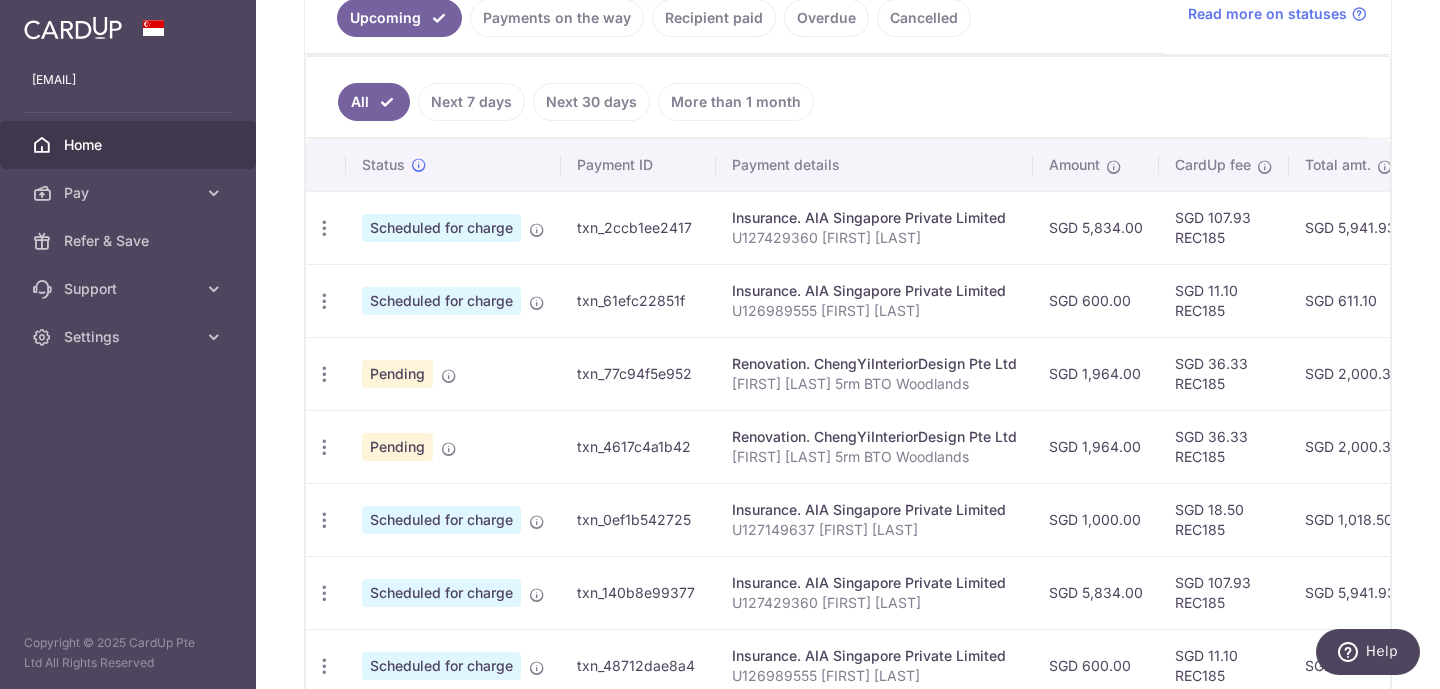 scroll, scrollTop: 351, scrollLeft: 0, axis: vertical 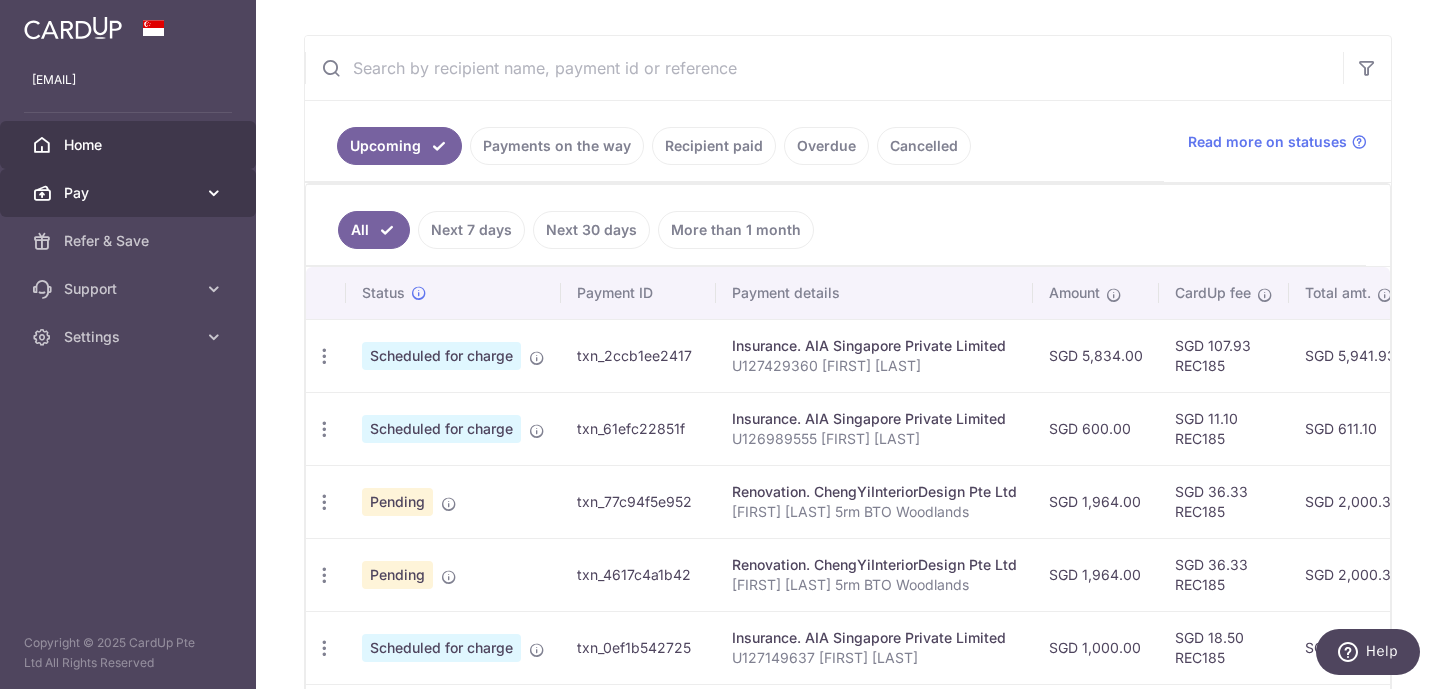 click at bounding box center [214, 193] 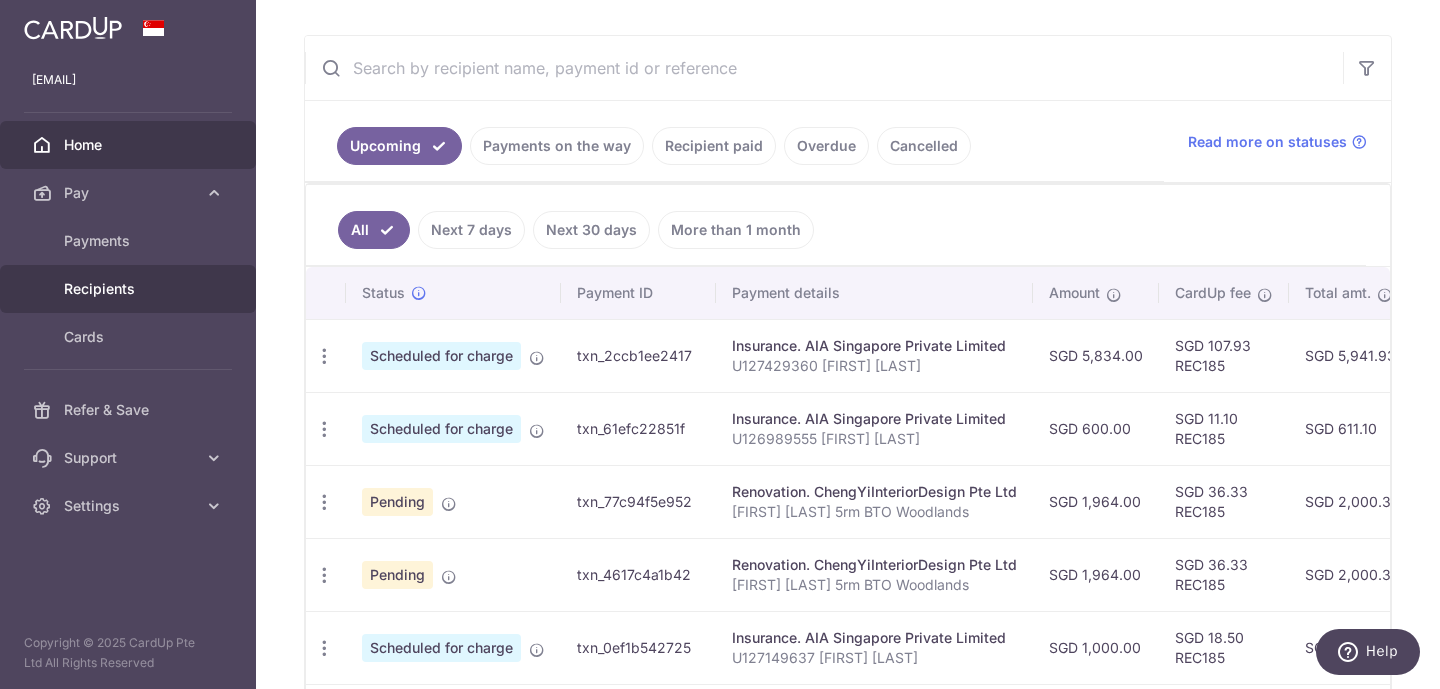 click on "Recipients" at bounding box center [130, 289] 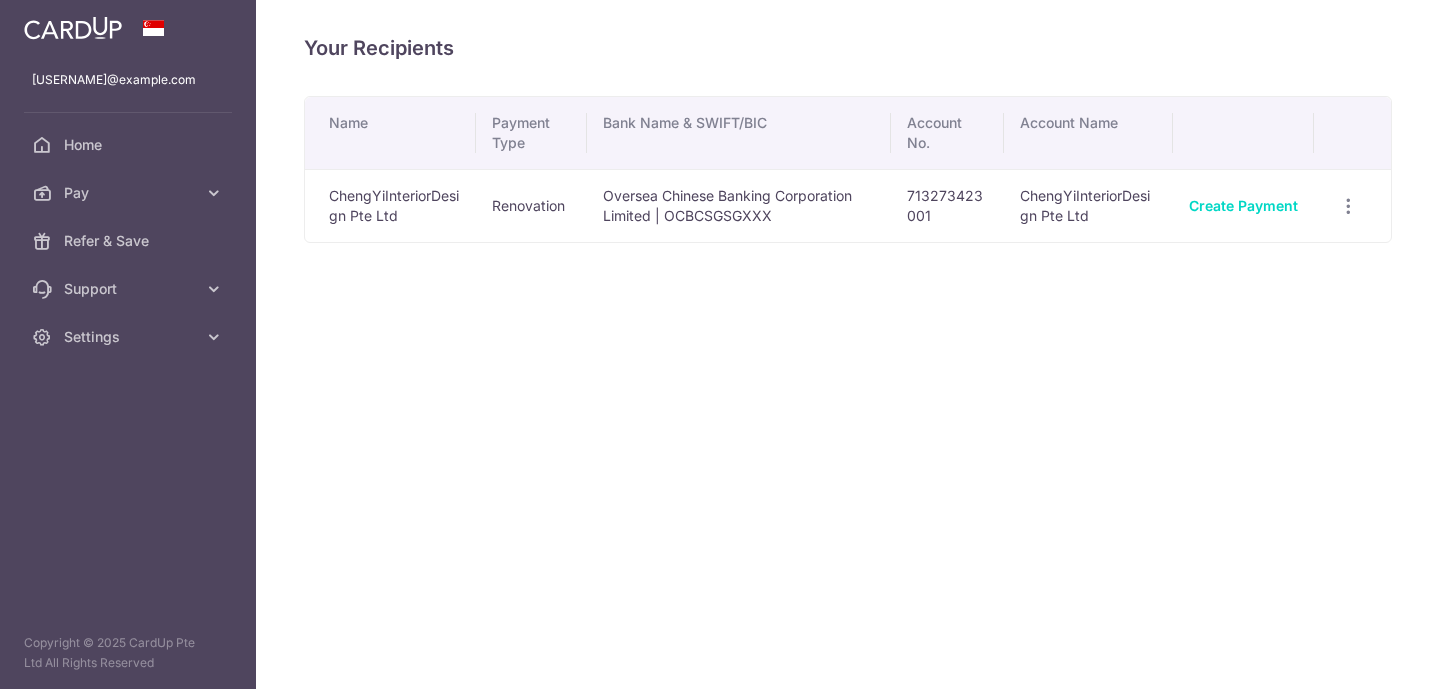 scroll, scrollTop: 0, scrollLeft: 0, axis: both 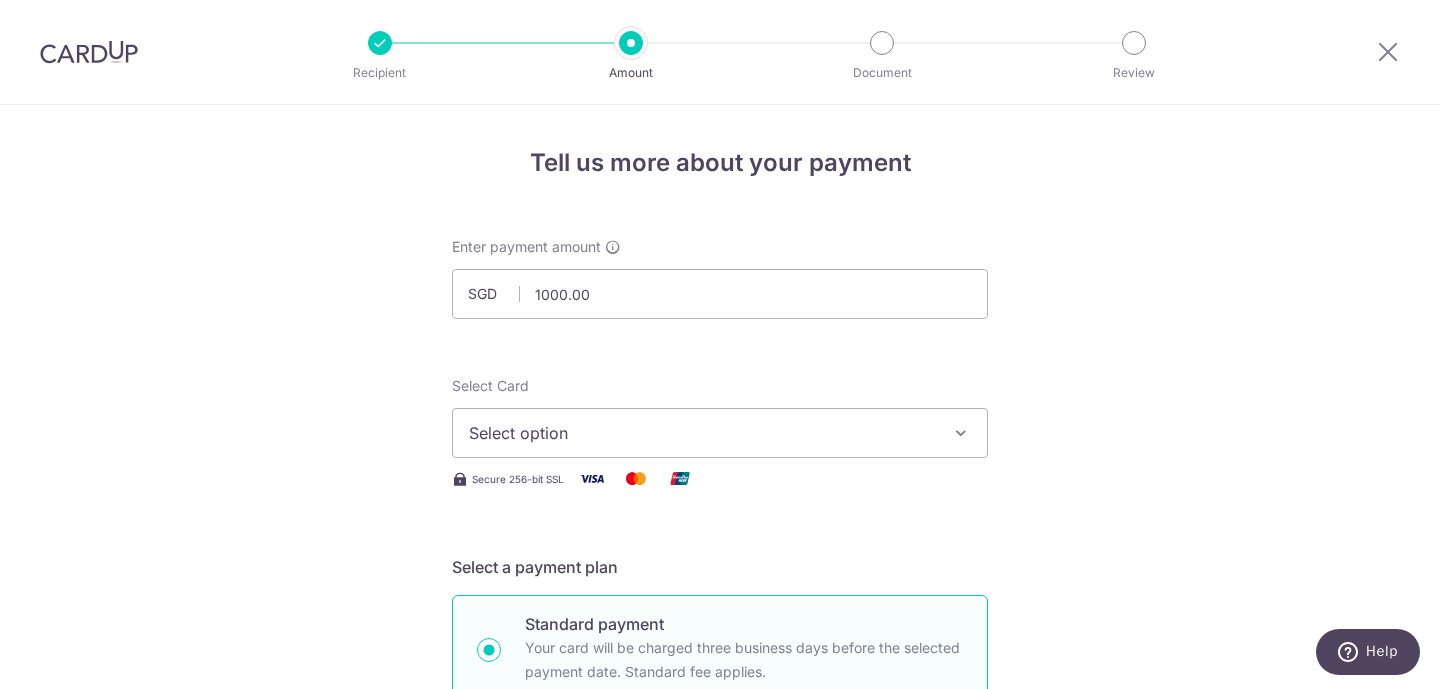 type on "1,000.00" 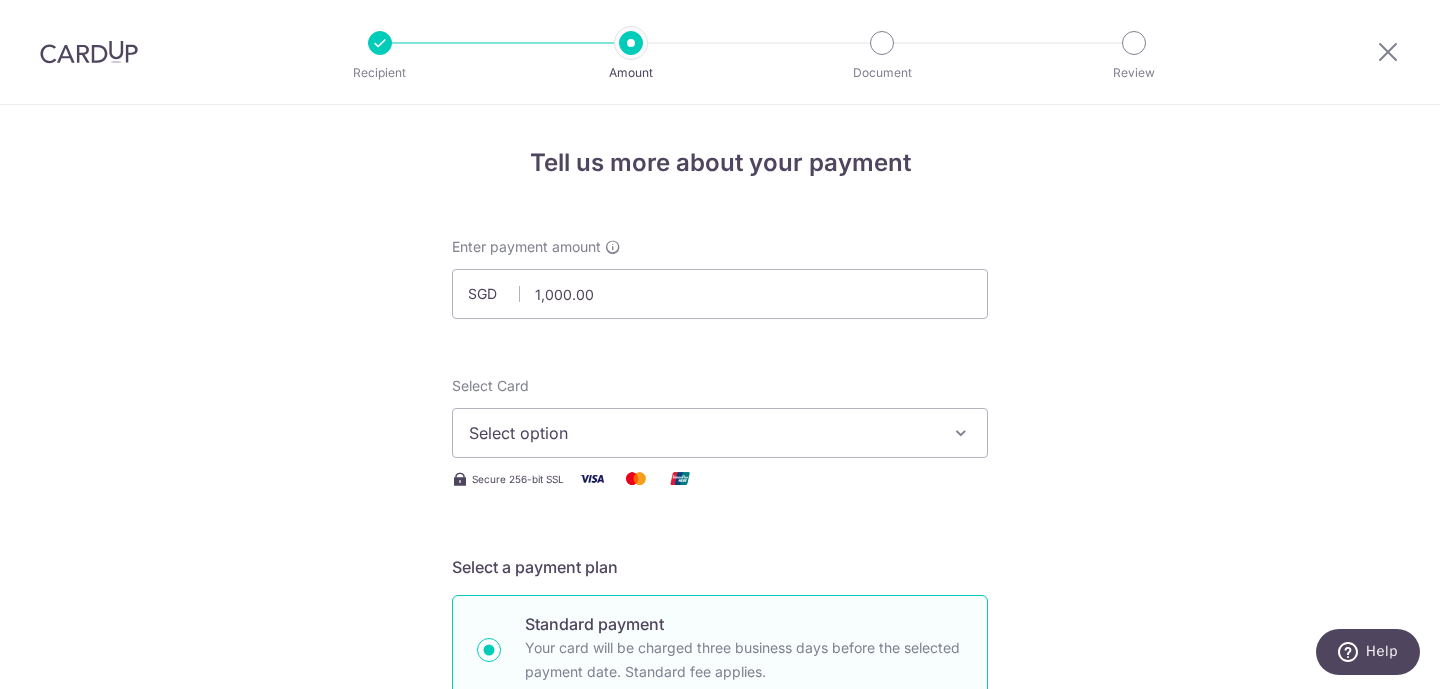 click on "Select option" at bounding box center (702, 433) 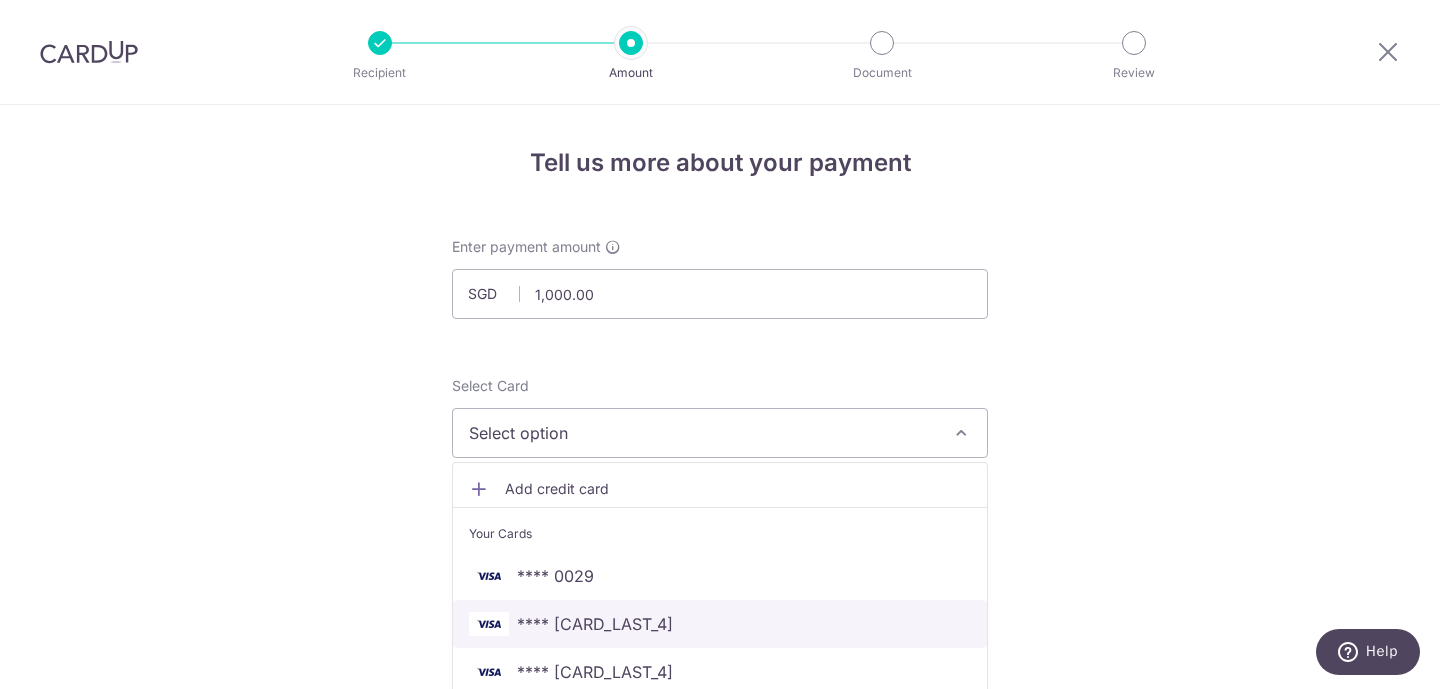 click on "**** [CARD_LAST_4]" at bounding box center (720, 624) 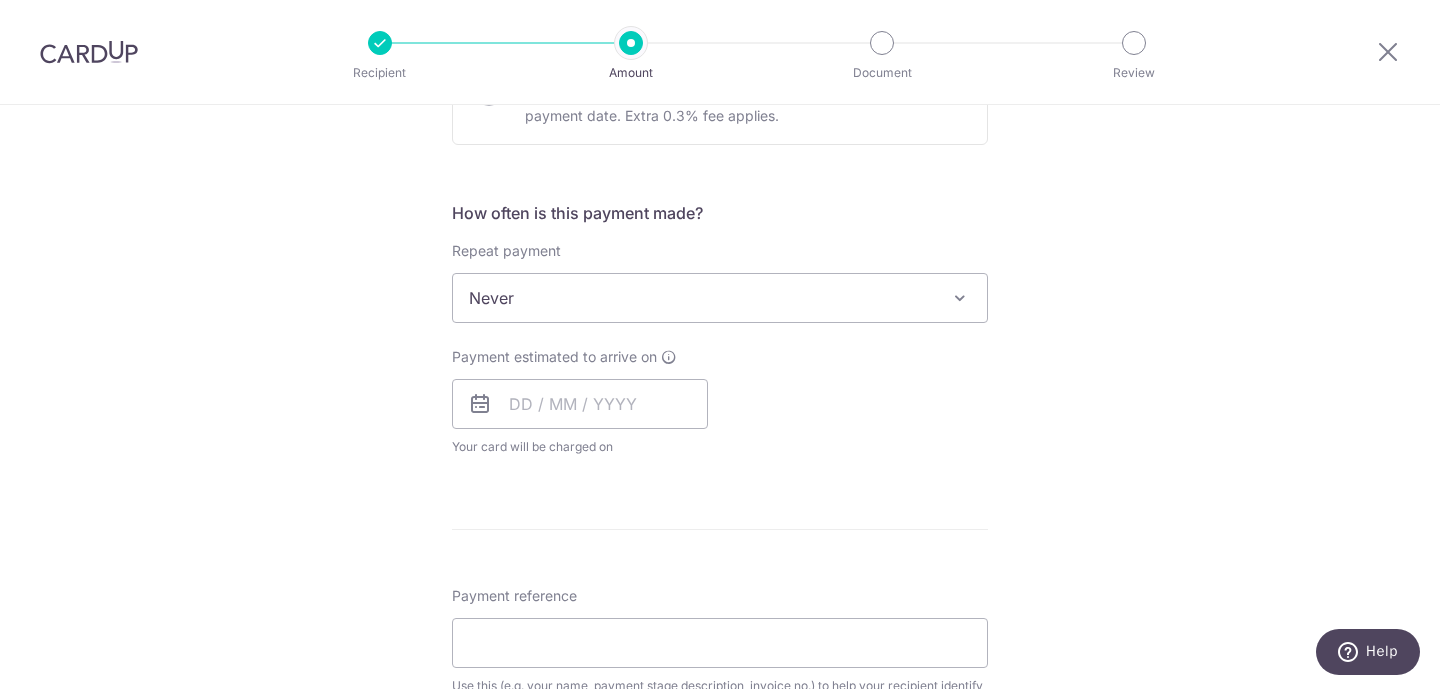 scroll, scrollTop: 682, scrollLeft: 0, axis: vertical 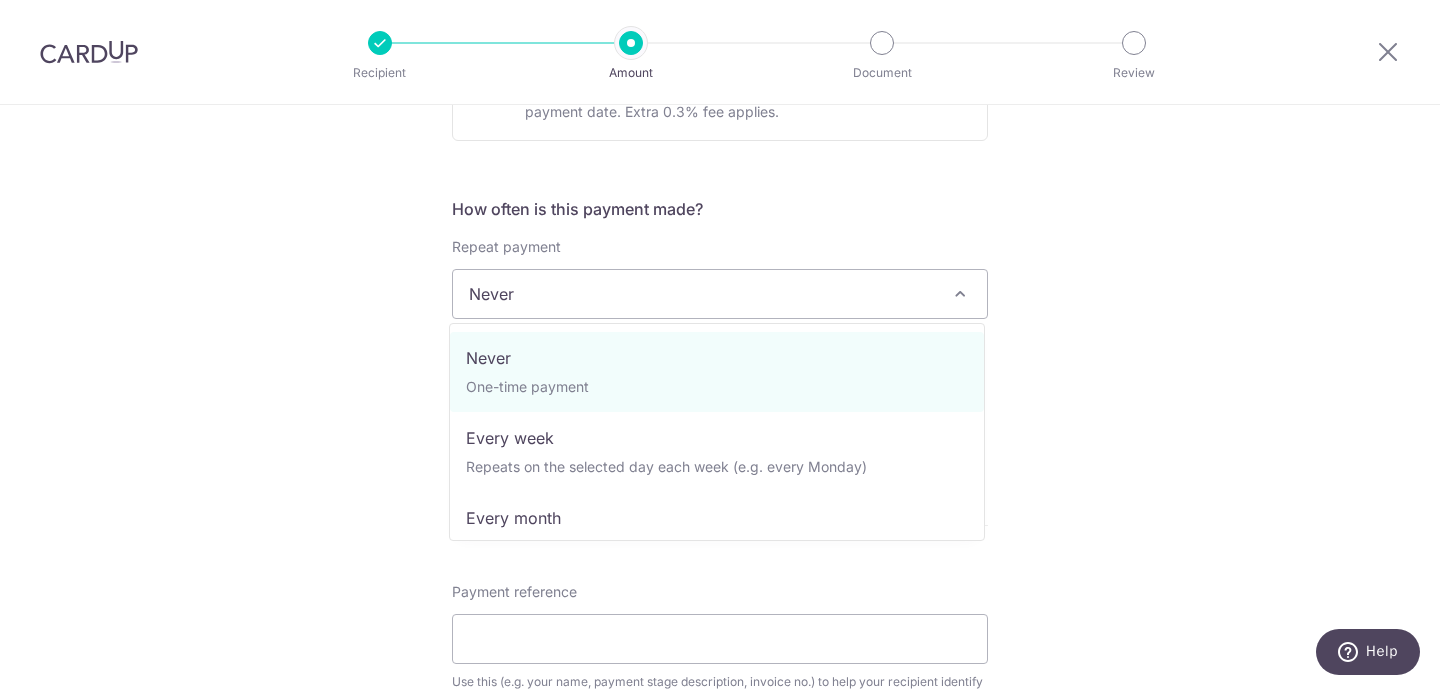 click on "Never" at bounding box center [720, 294] 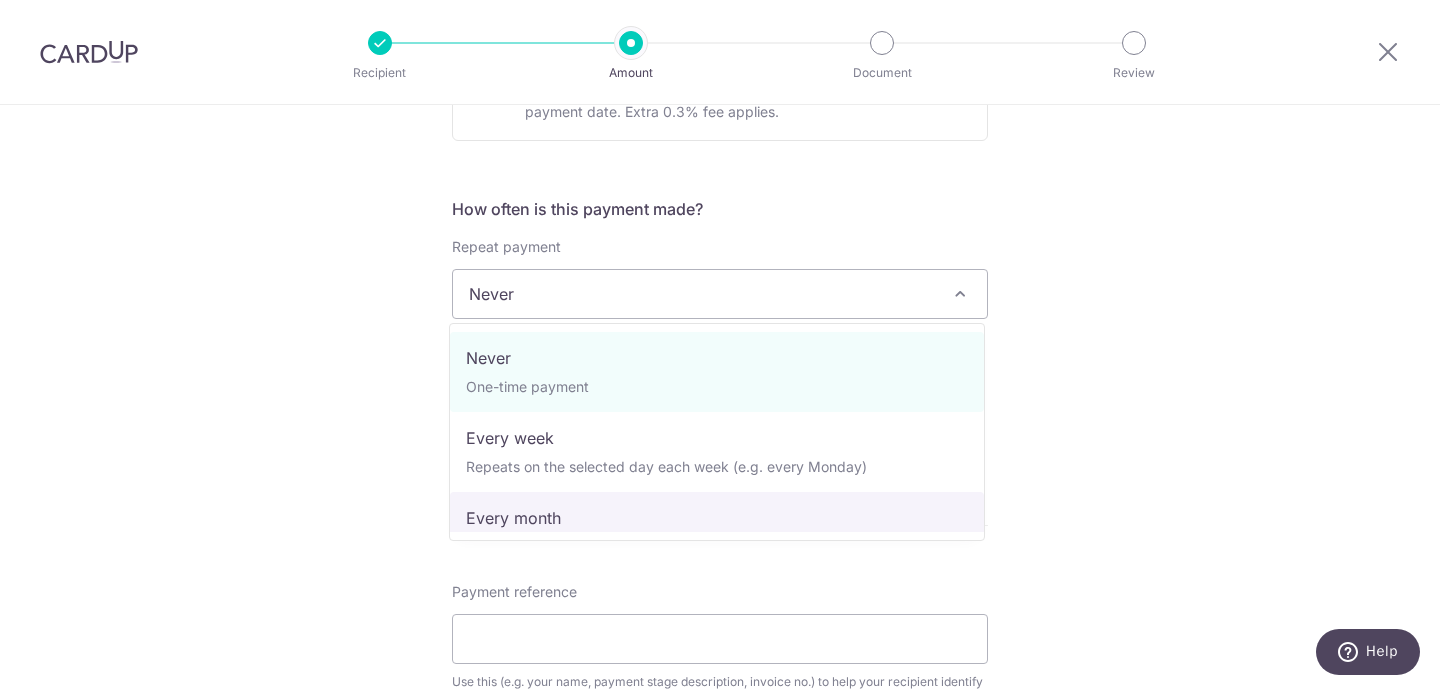select on "3" 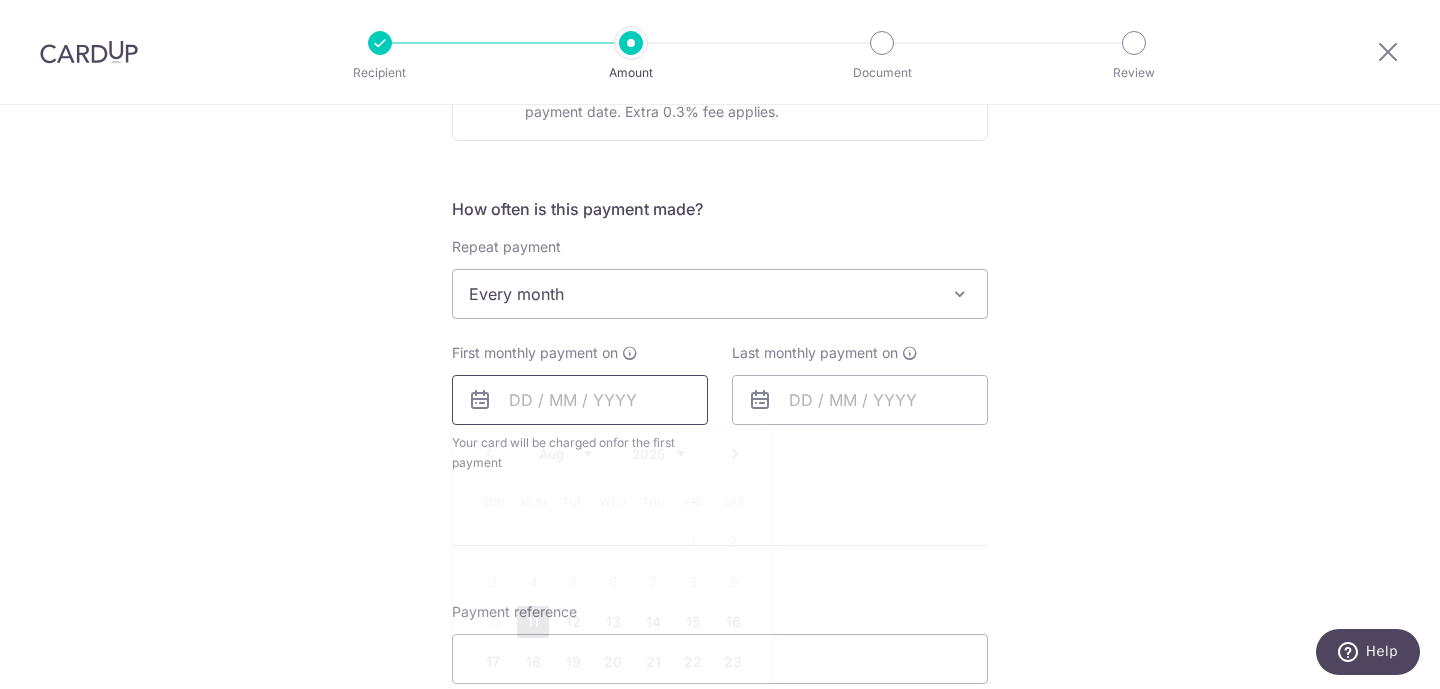 click at bounding box center (580, 400) 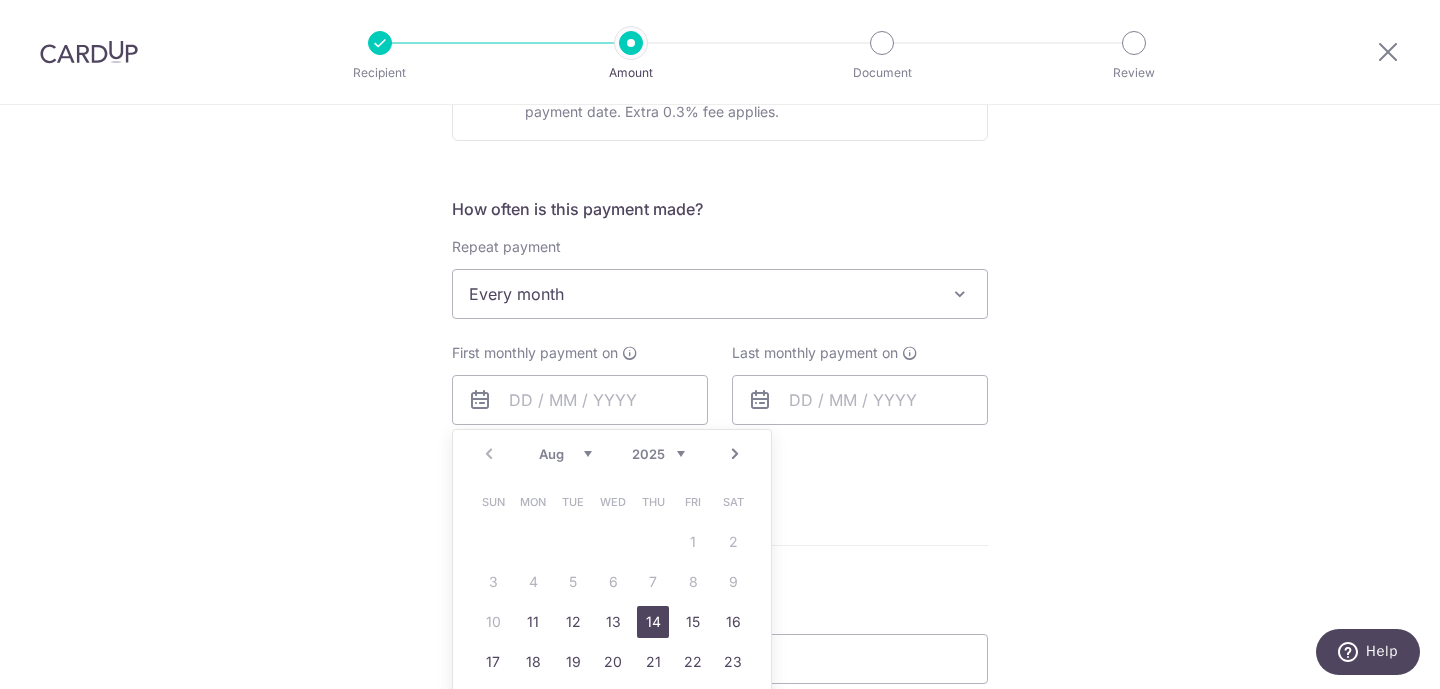 click on "14" at bounding box center [653, 622] 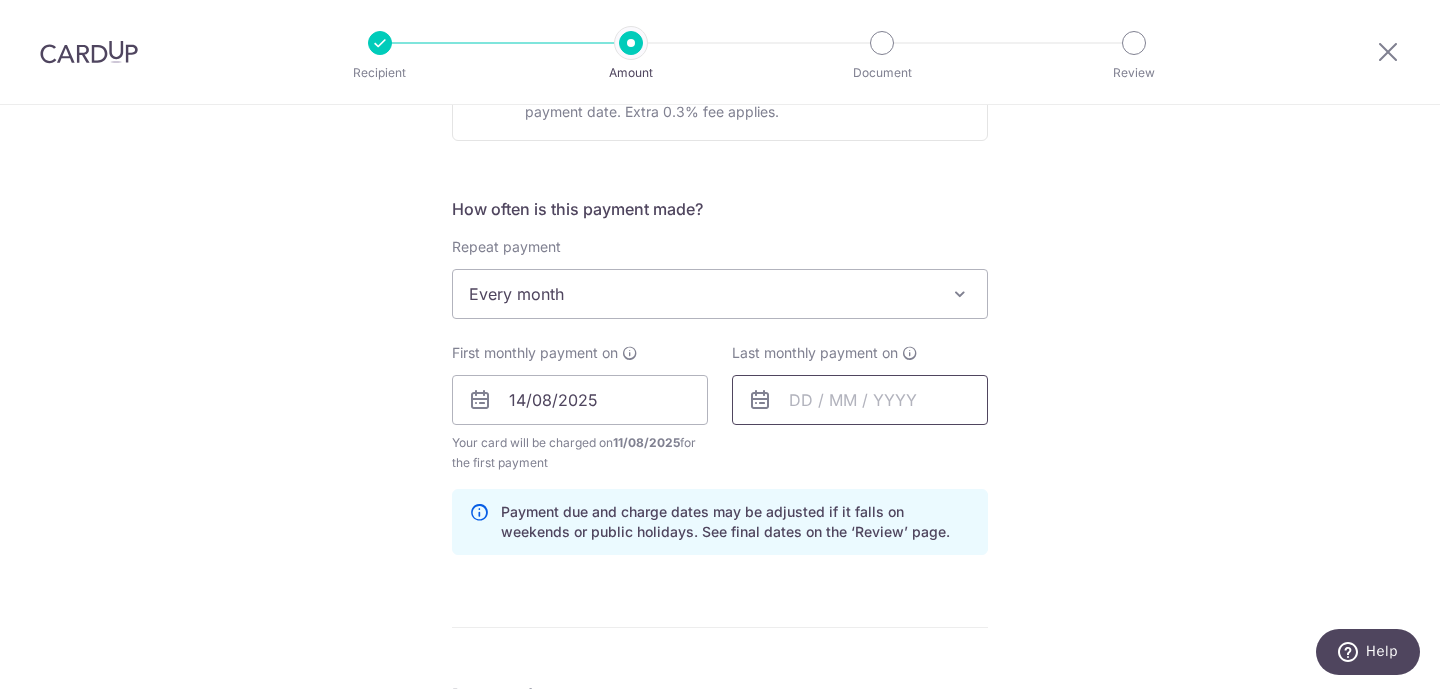 click at bounding box center (860, 400) 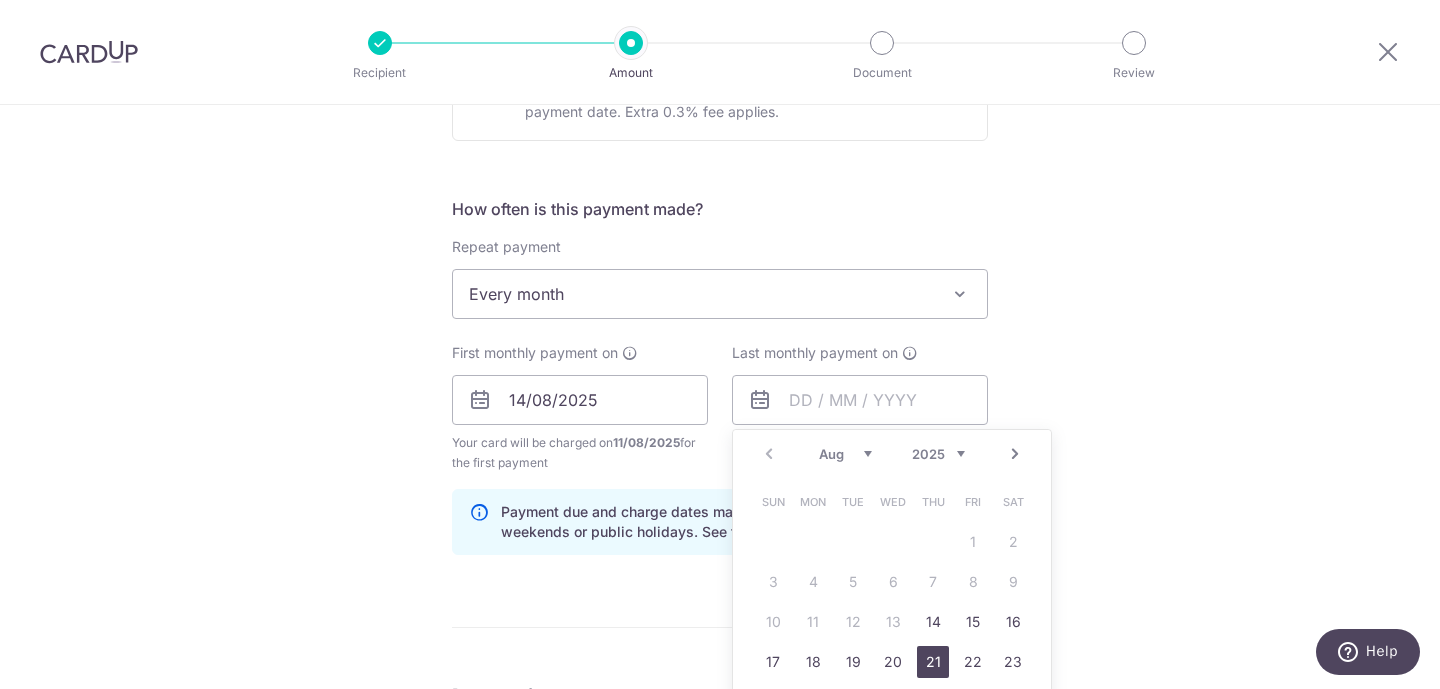 click on "21" at bounding box center [933, 662] 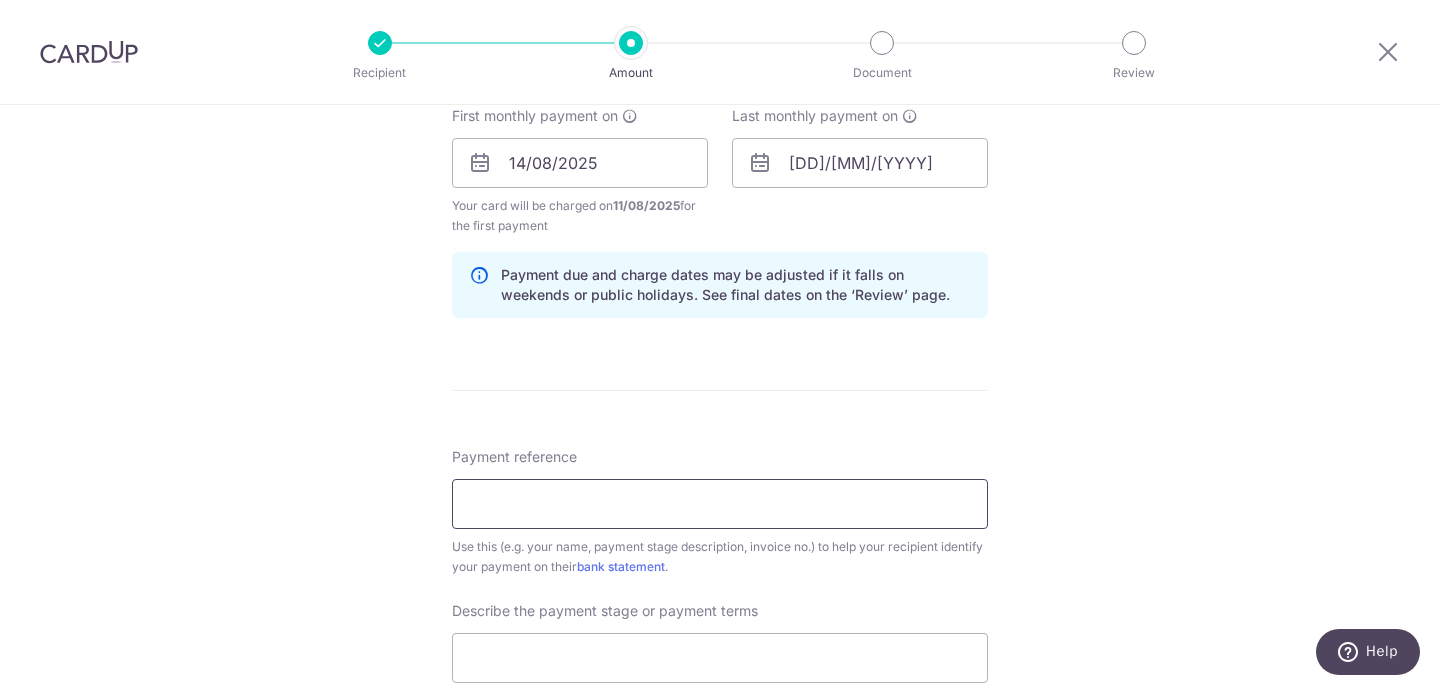 scroll, scrollTop: 1138, scrollLeft: 0, axis: vertical 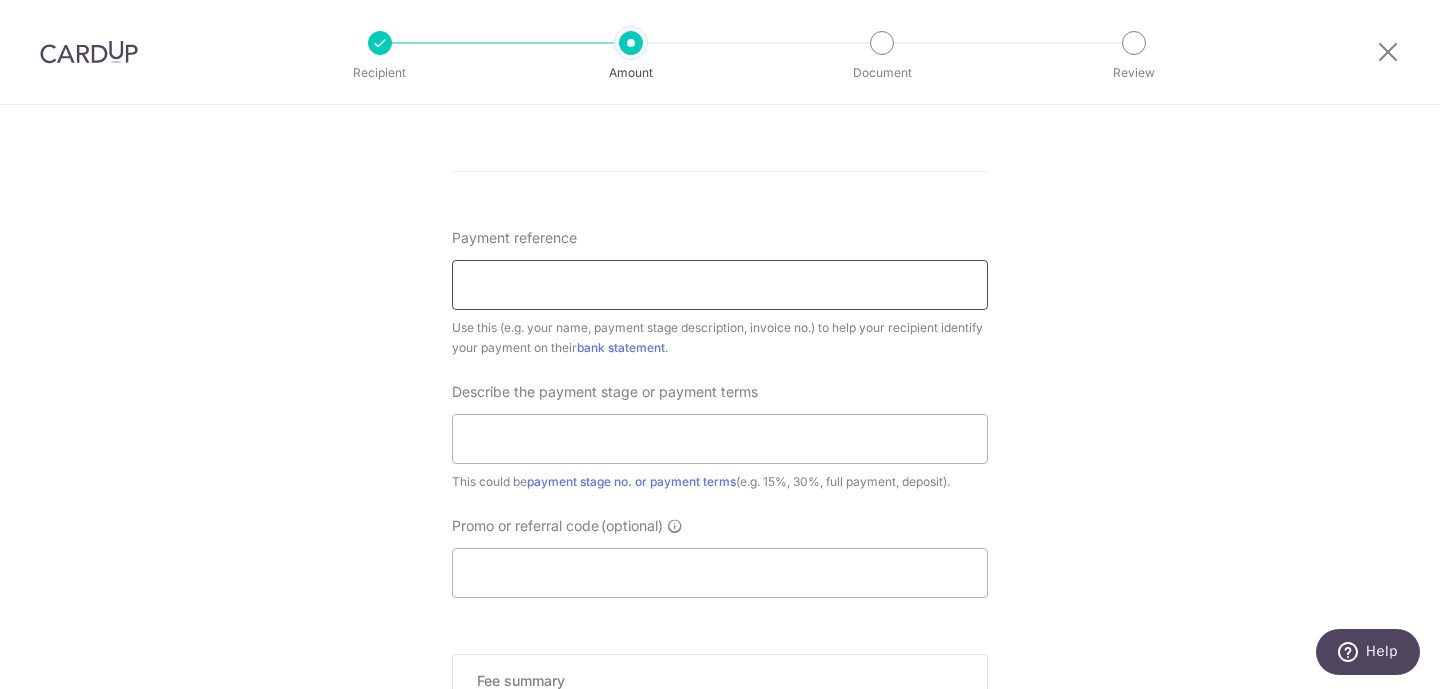 click on "Payment reference" at bounding box center [720, 285] 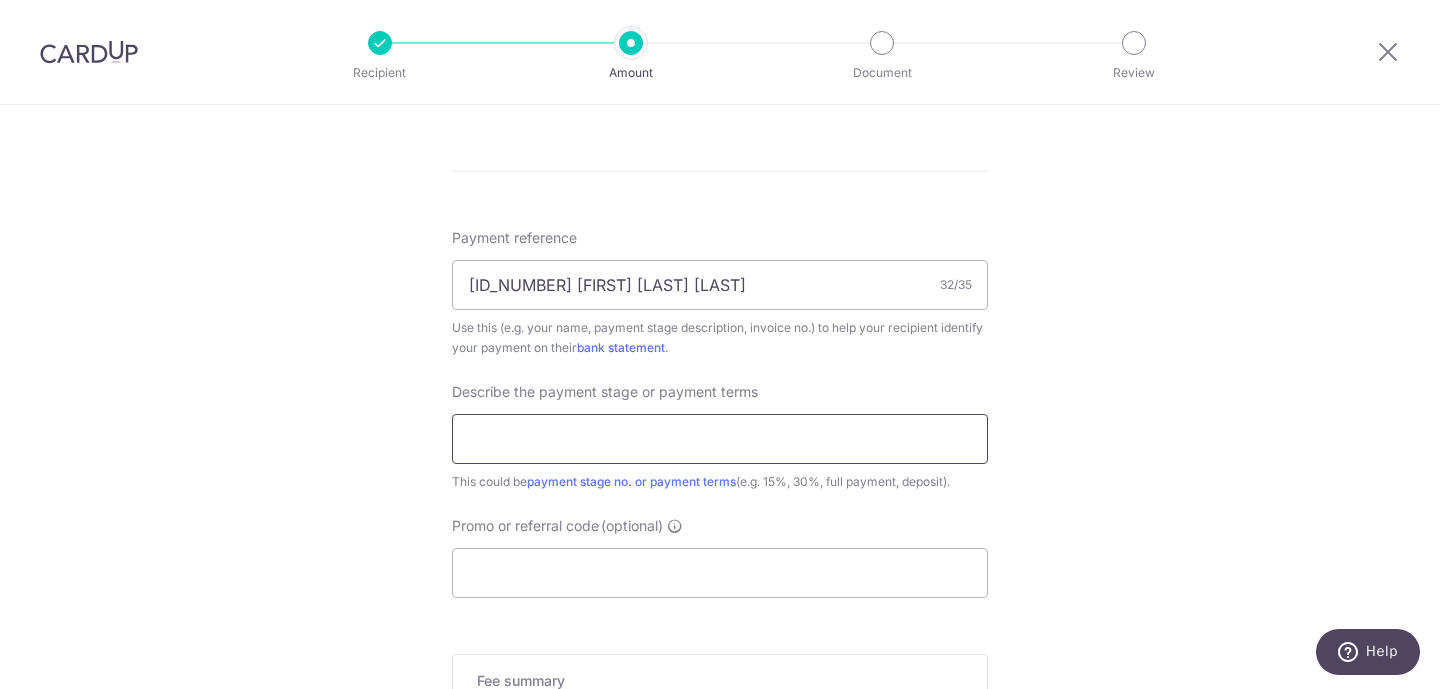 click at bounding box center [720, 439] 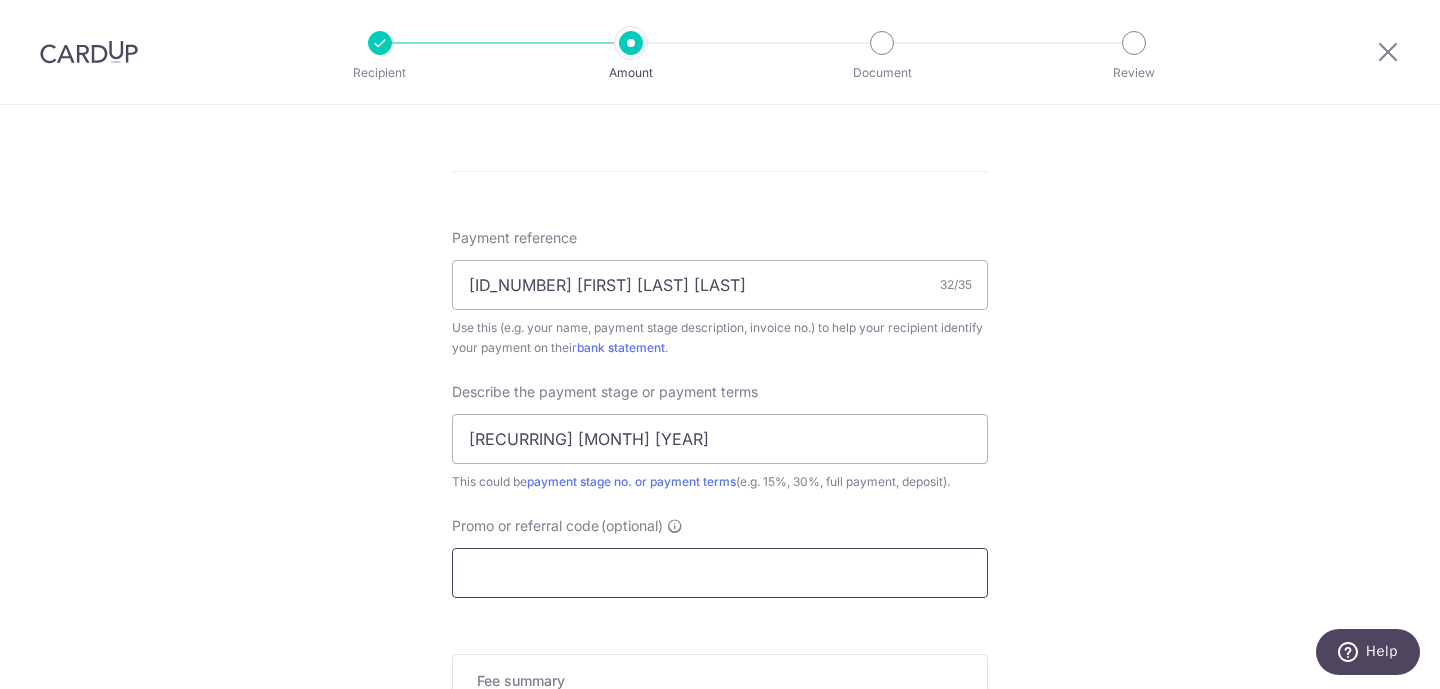 click on "Promo or referral code
(optional)" at bounding box center (720, 573) 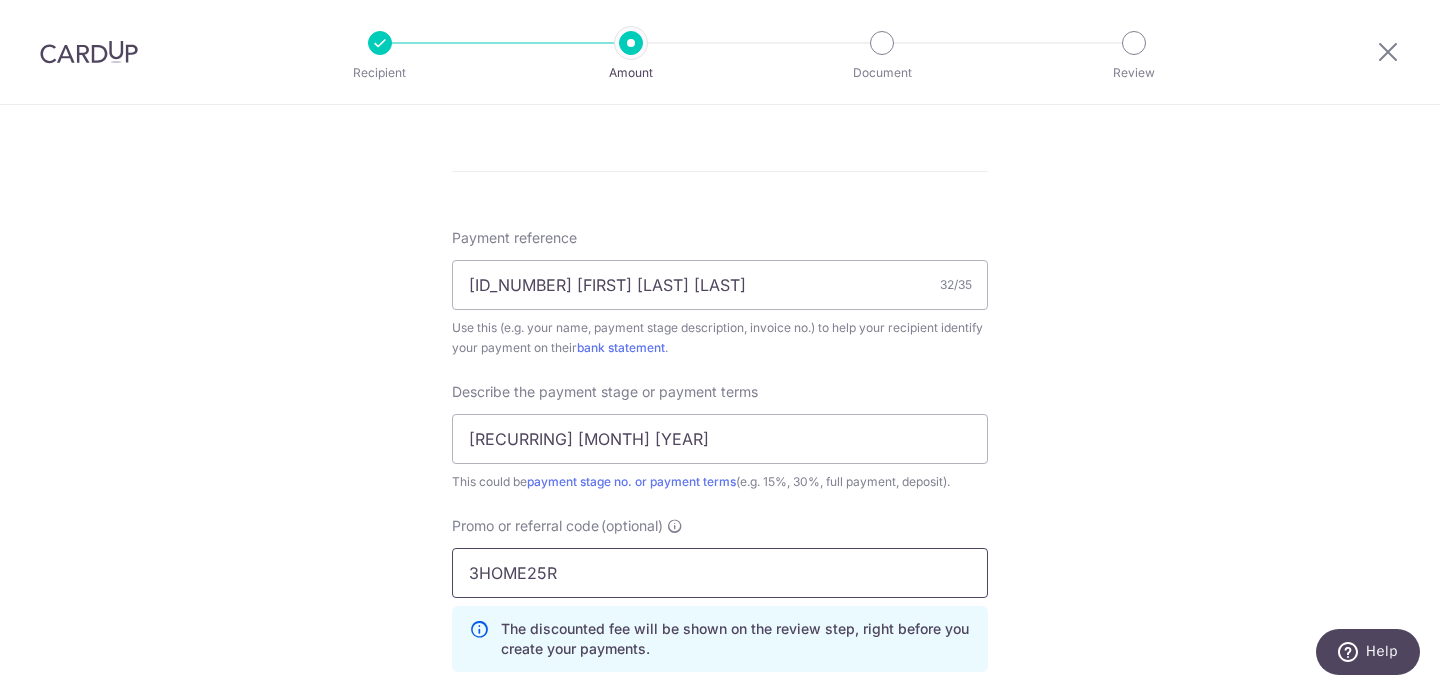 type on "3HOME25R" 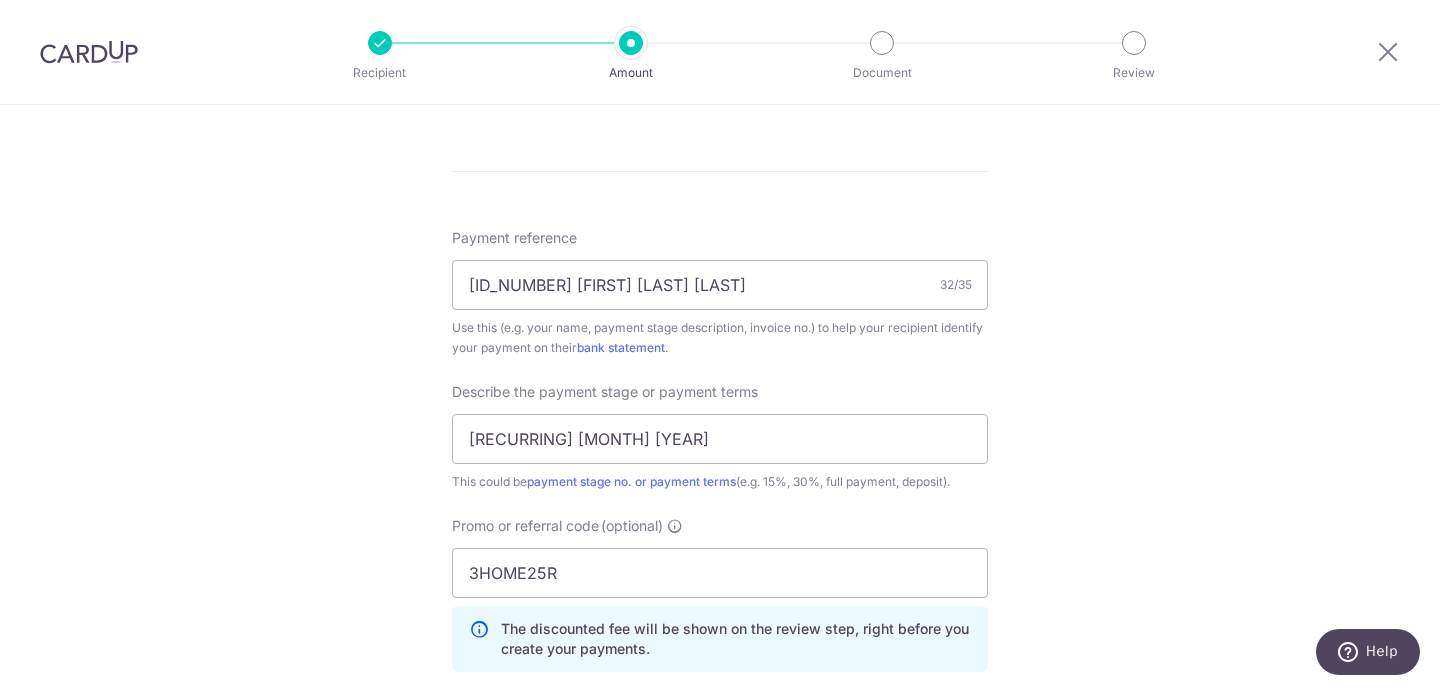 click on "Tell us more about your payment
Enter payment amount
SGD
1,000.00
1000.00
Select Card
**** 3424
Add credit card
Your Cards
**** 0029
**** 3424
**** 8311
**** 6003
**** 7001
Secure 256-bit SSL
Text
New card details" at bounding box center (720, 34) 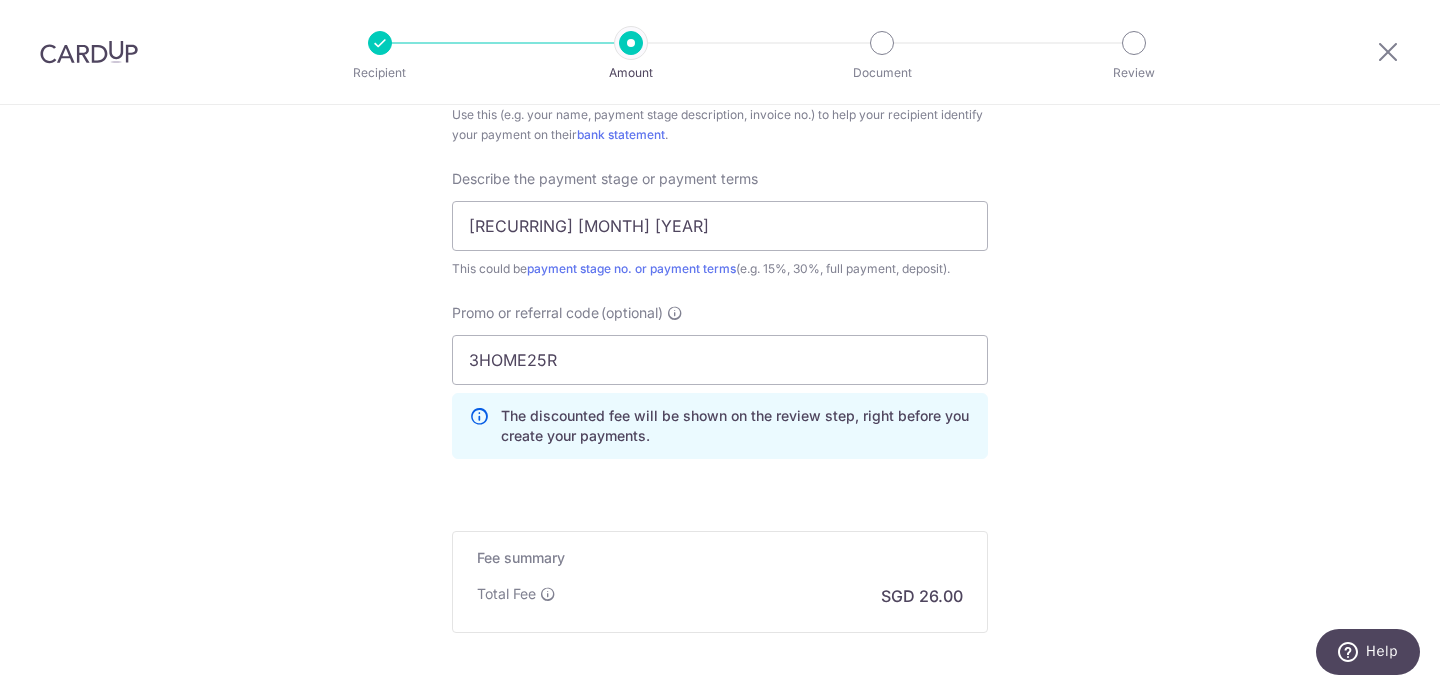 scroll, scrollTop: 1551, scrollLeft: 0, axis: vertical 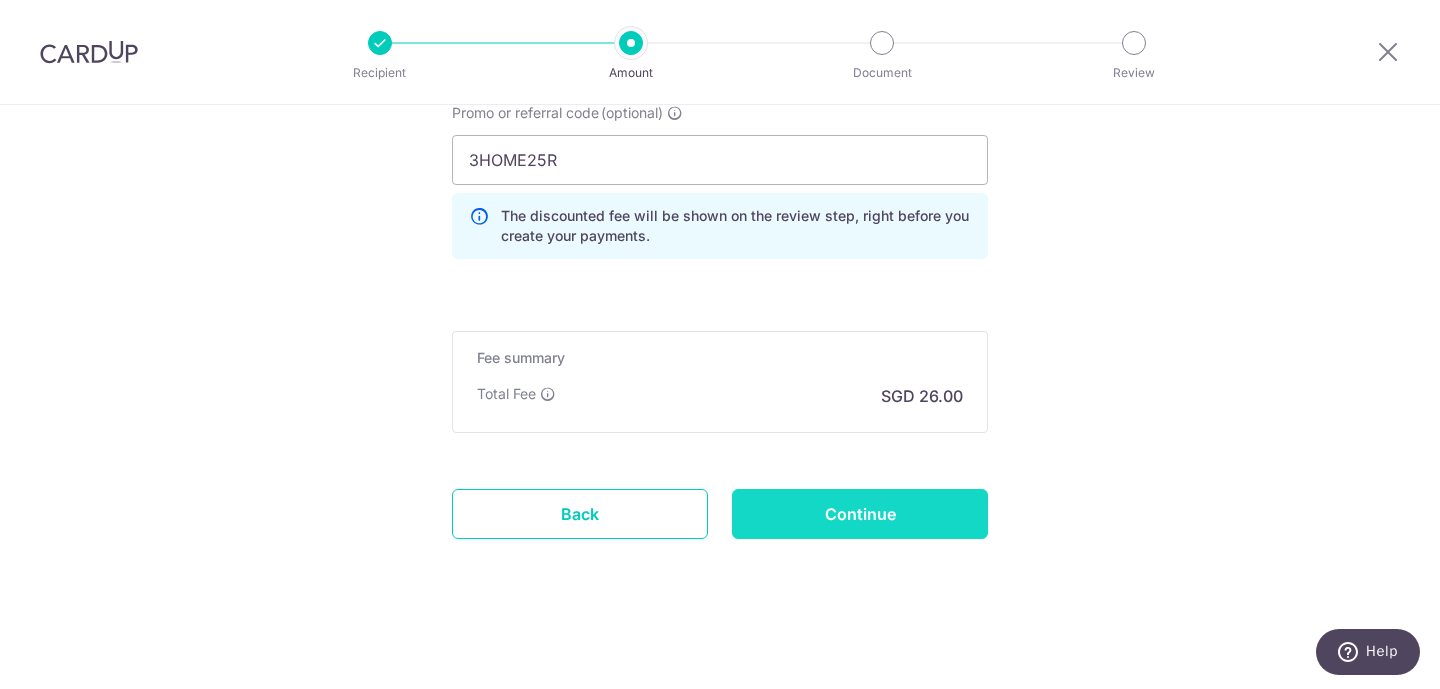 click on "Continue" at bounding box center [860, 514] 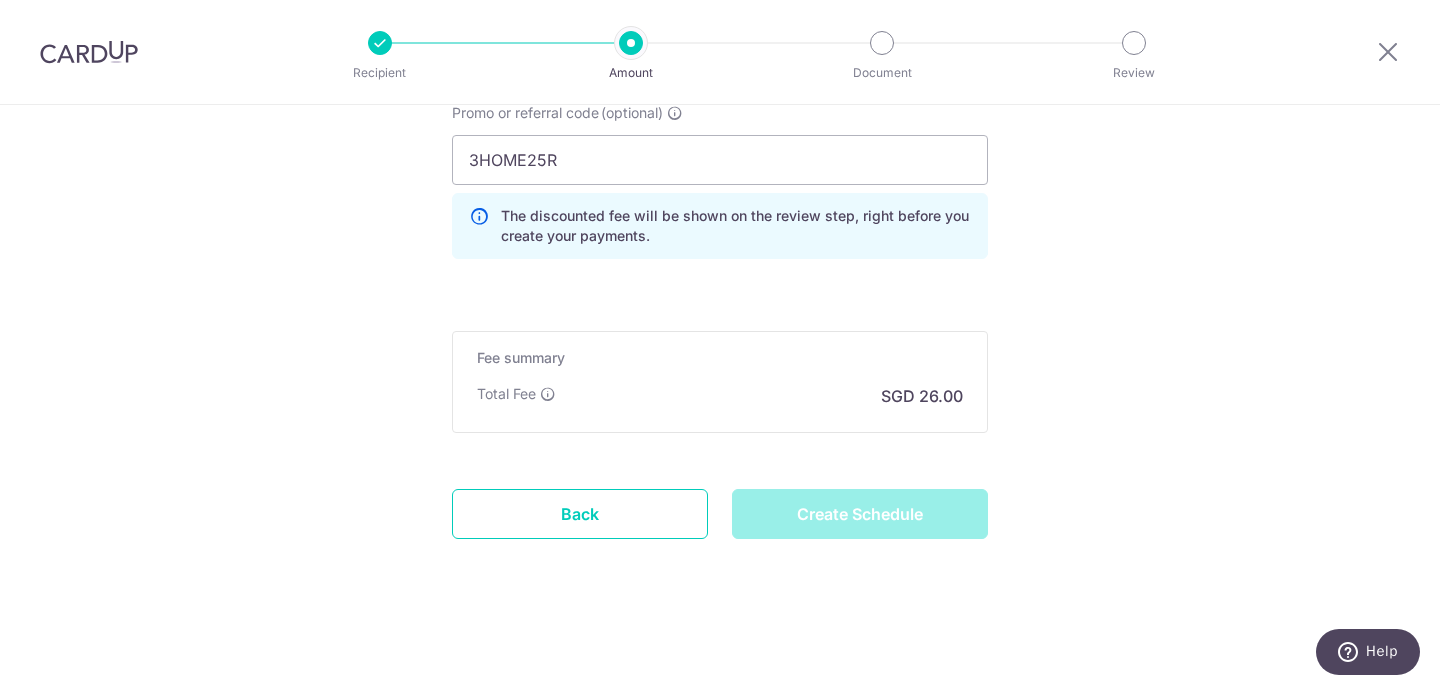 type on "Create Schedule" 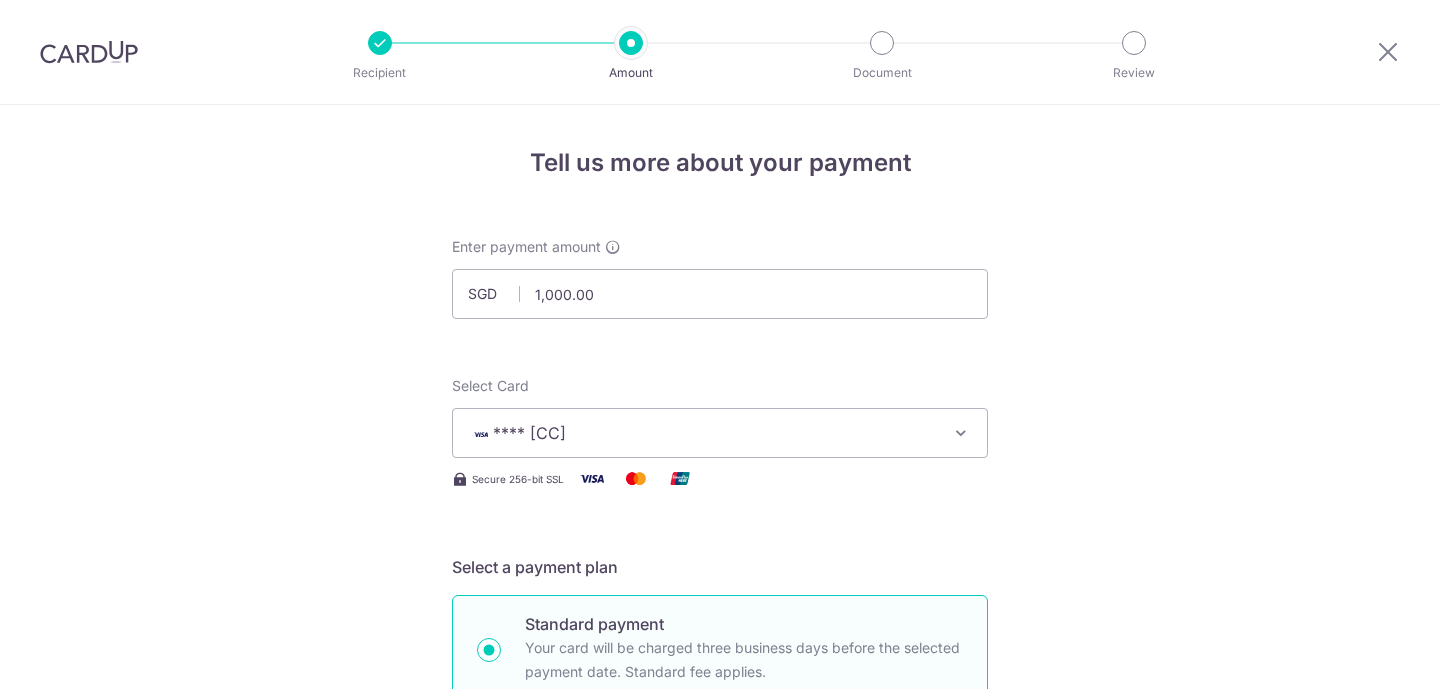 scroll, scrollTop: 0, scrollLeft: 0, axis: both 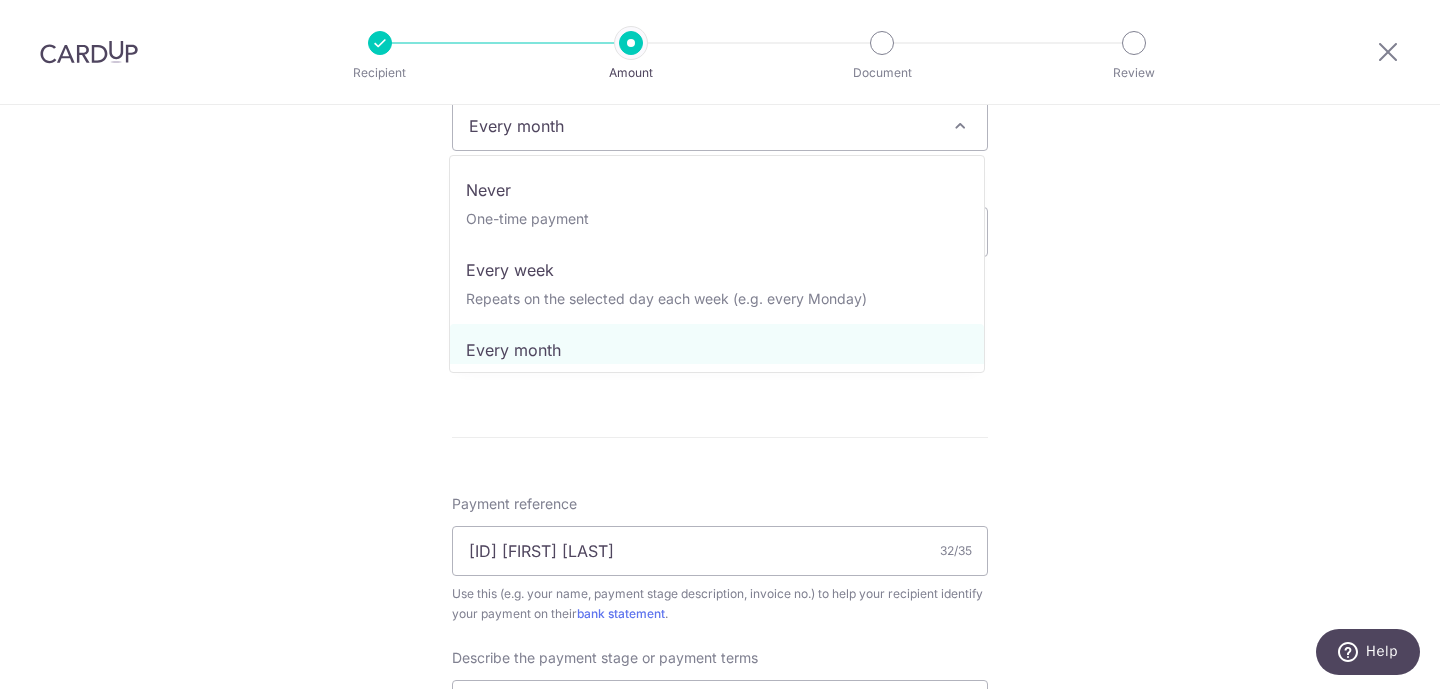click on "Every month" at bounding box center [720, 126] 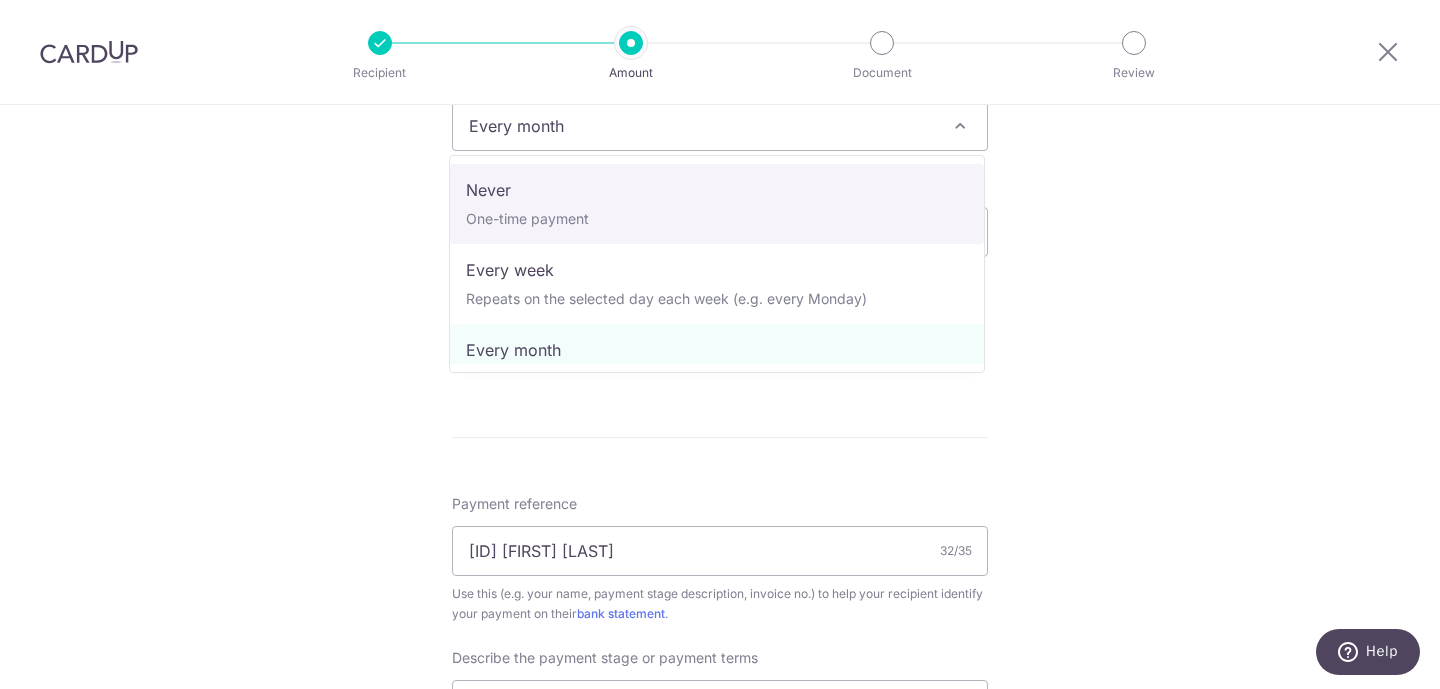 select on "1" 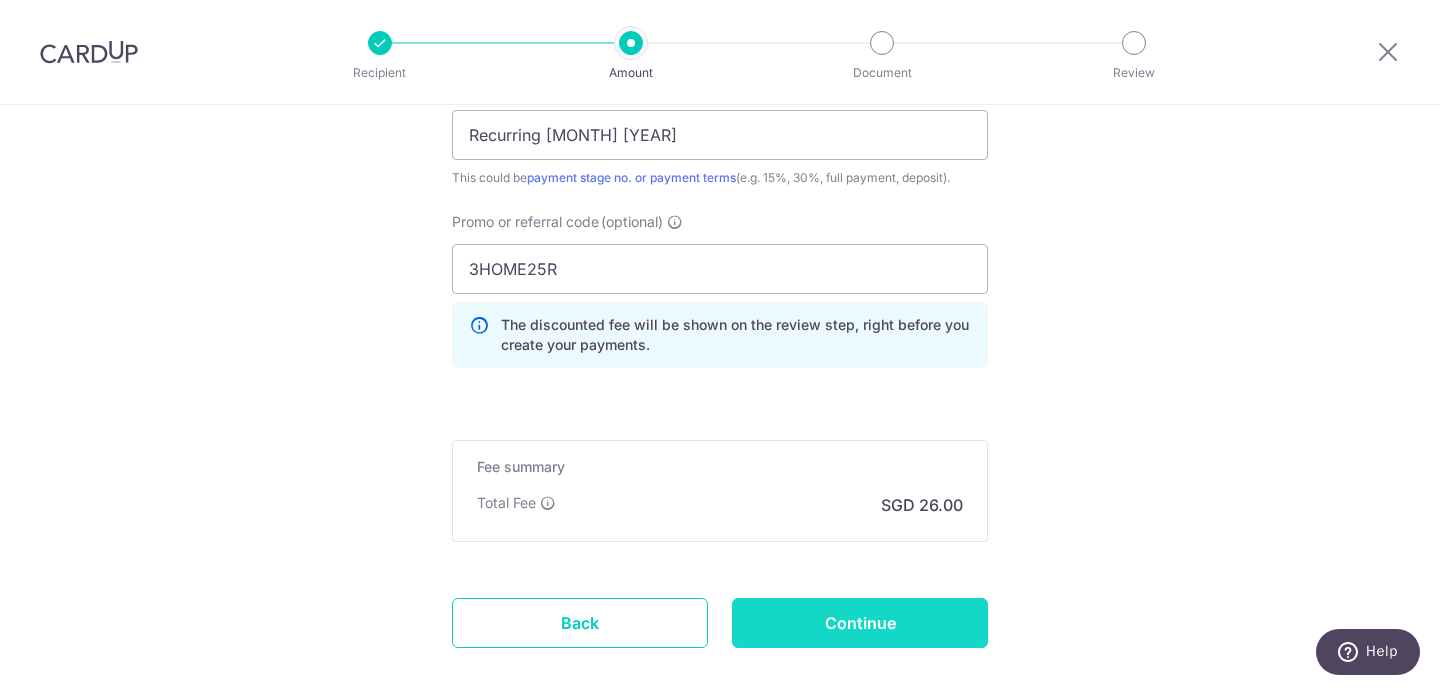 scroll, scrollTop: 1423, scrollLeft: 0, axis: vertical 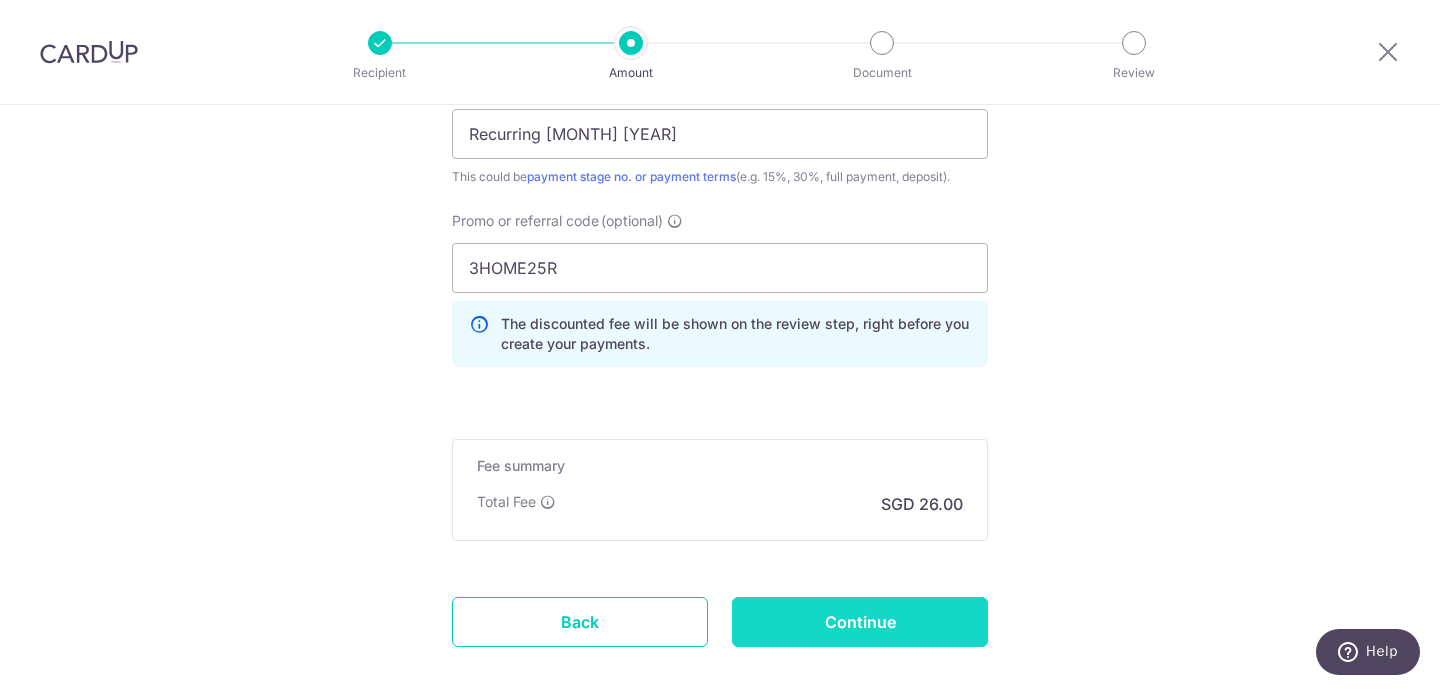 click on "Continue" at bounding box center [860, 622] 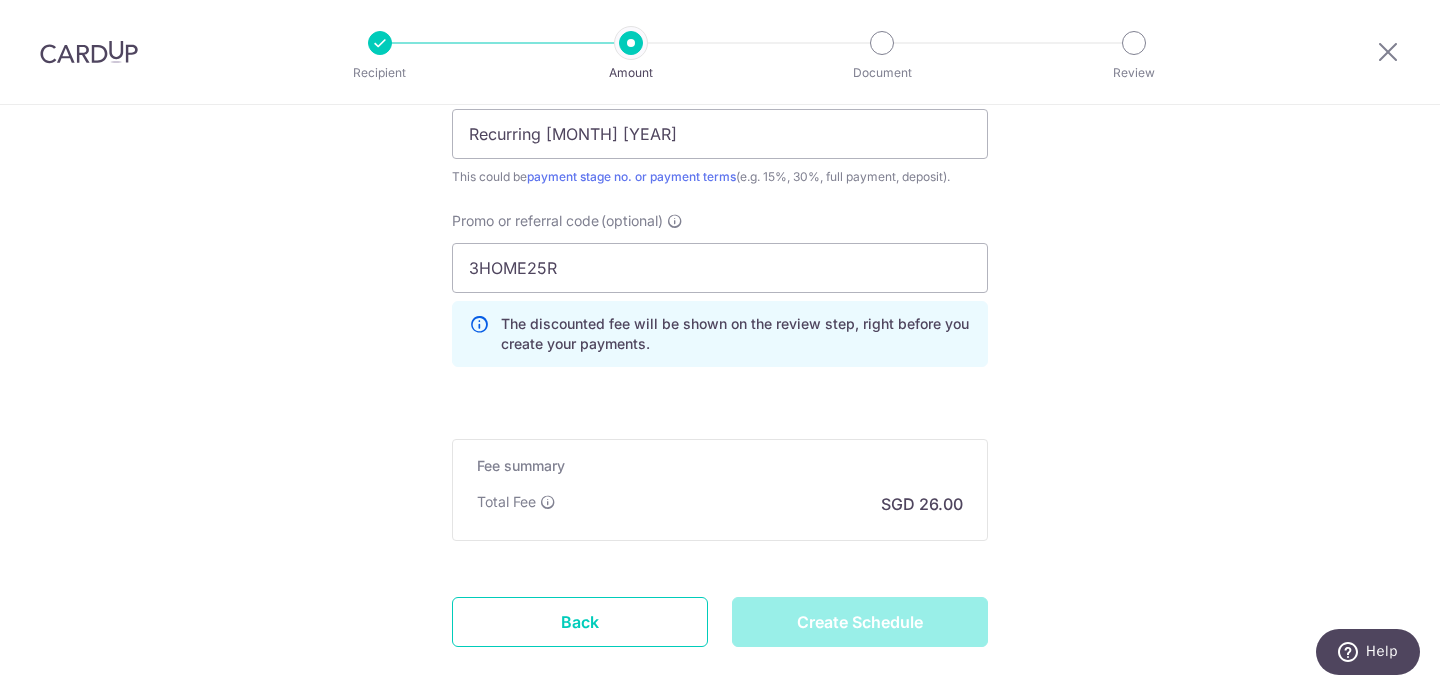 type on "Create Schedule" 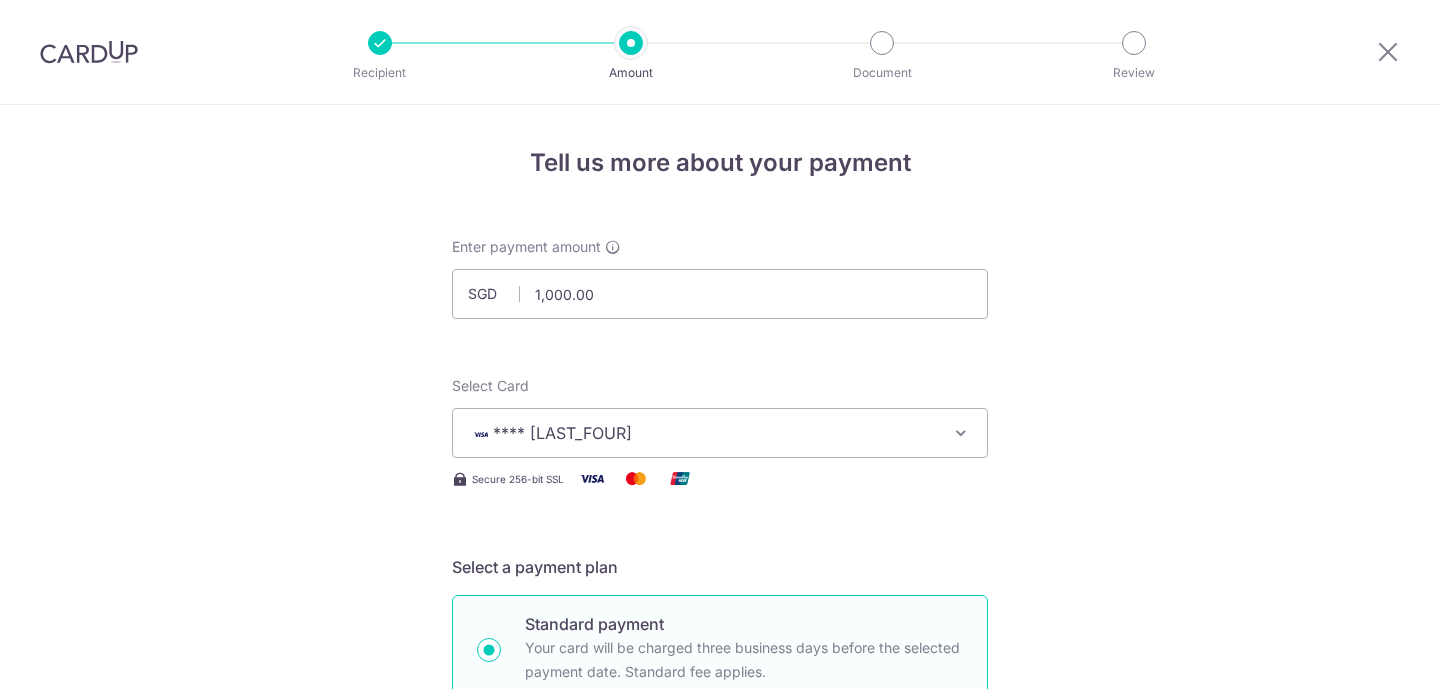 scroll, scrollTop: 0, scrollLeft: 0, axis: both 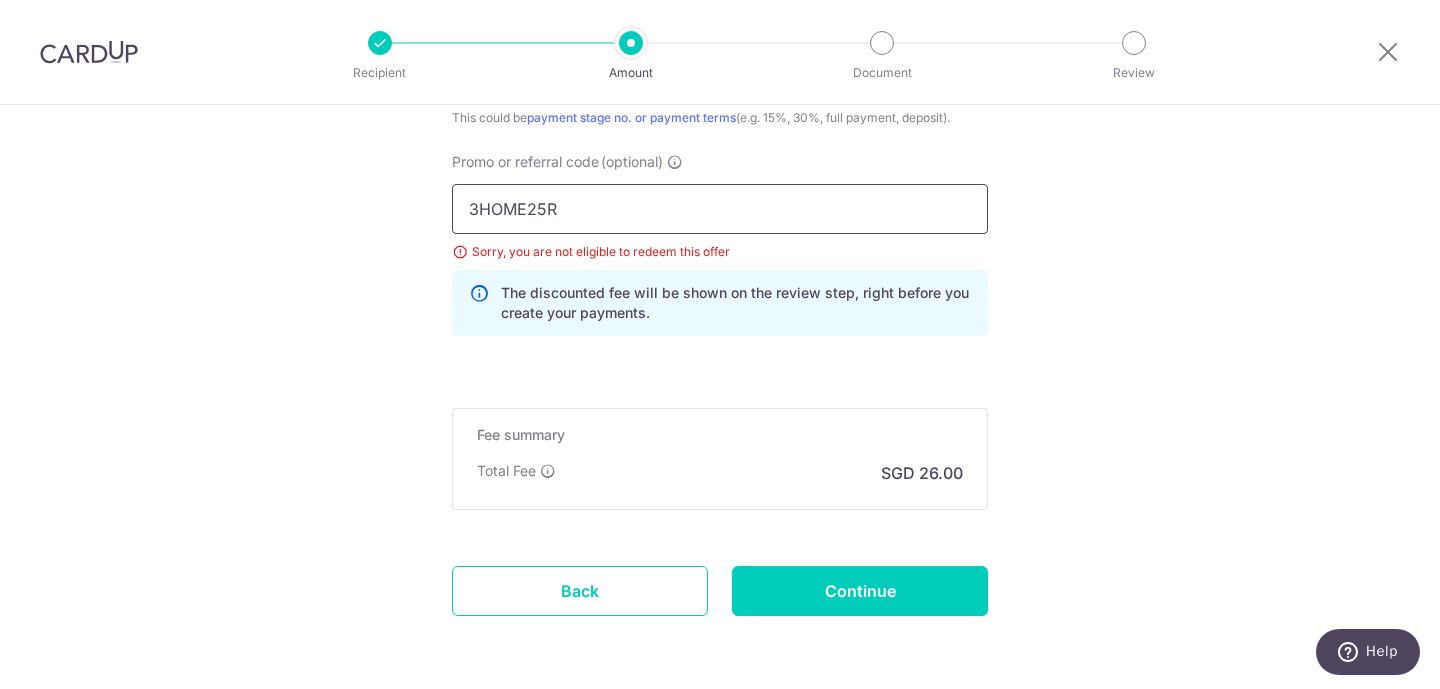 drag, startPoint x: 585, startPoint y: 199, endPoint x: 354, endPoint y: 206, distance: 231.10603 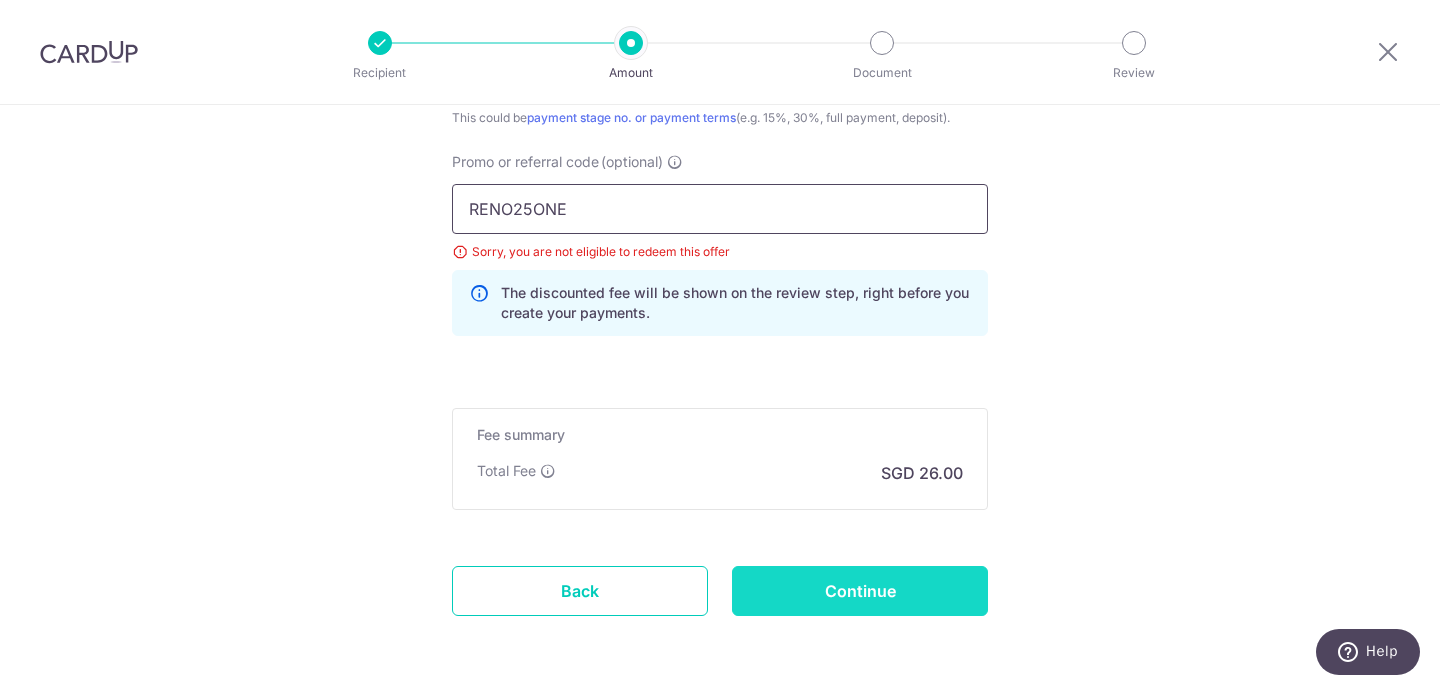 type on "RENO25ONE" 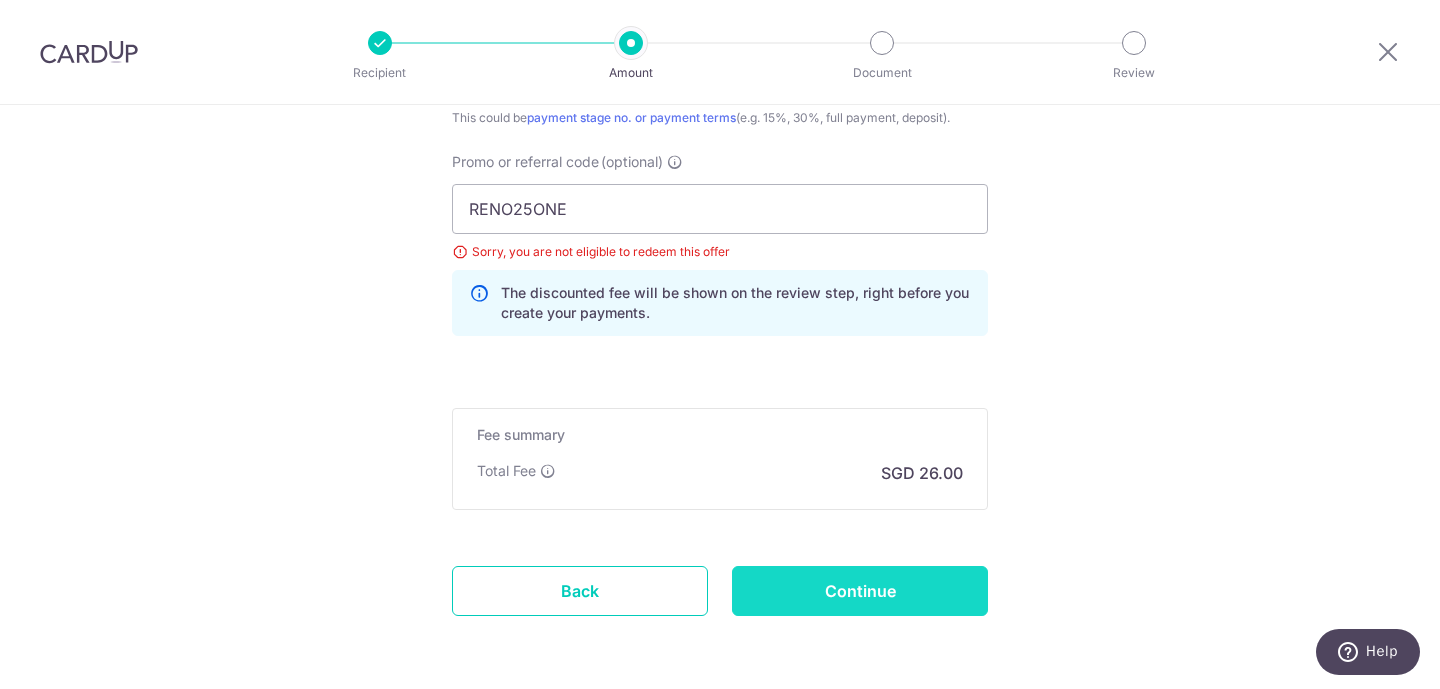 click on "Continue" at bounding box center (860, 591) 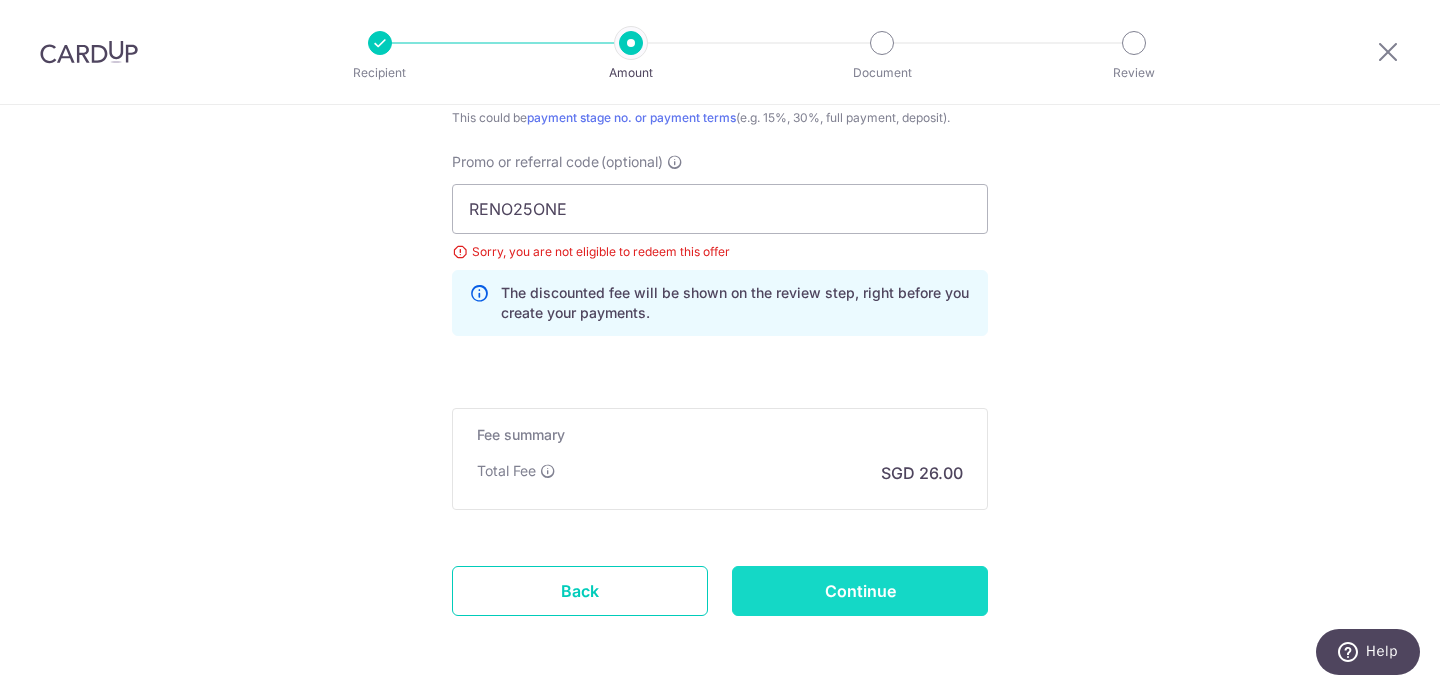 type on "Update Schedule" 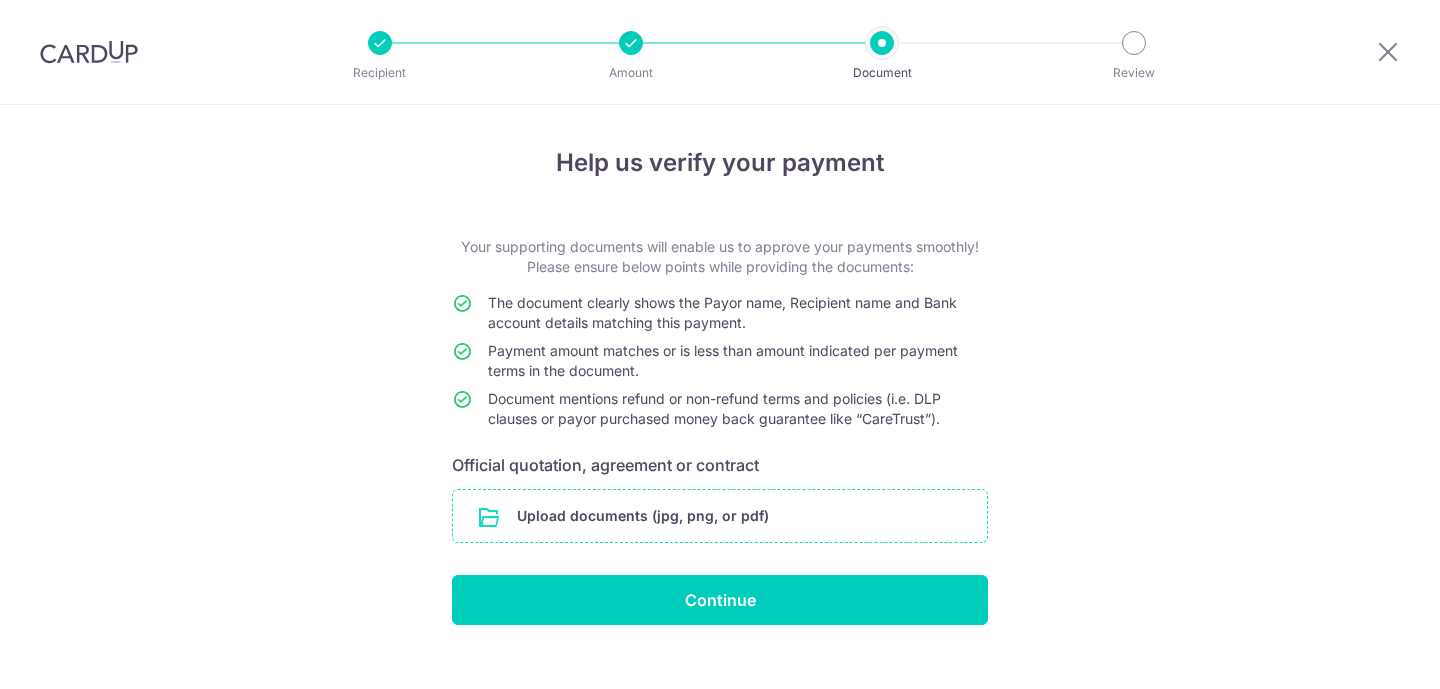scroll, scrollTop: 0, scrollLeft: 0, axis: both 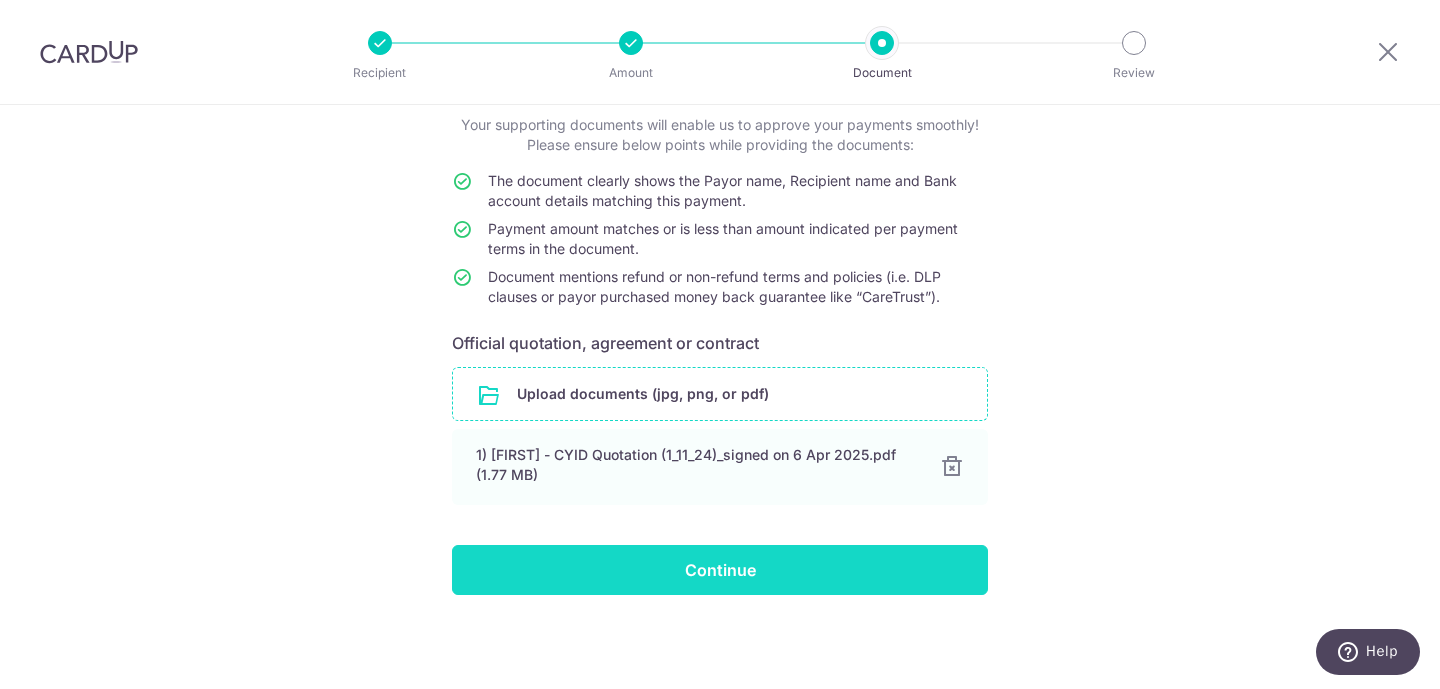 click on "Continue" at bounding box center [720, 570] 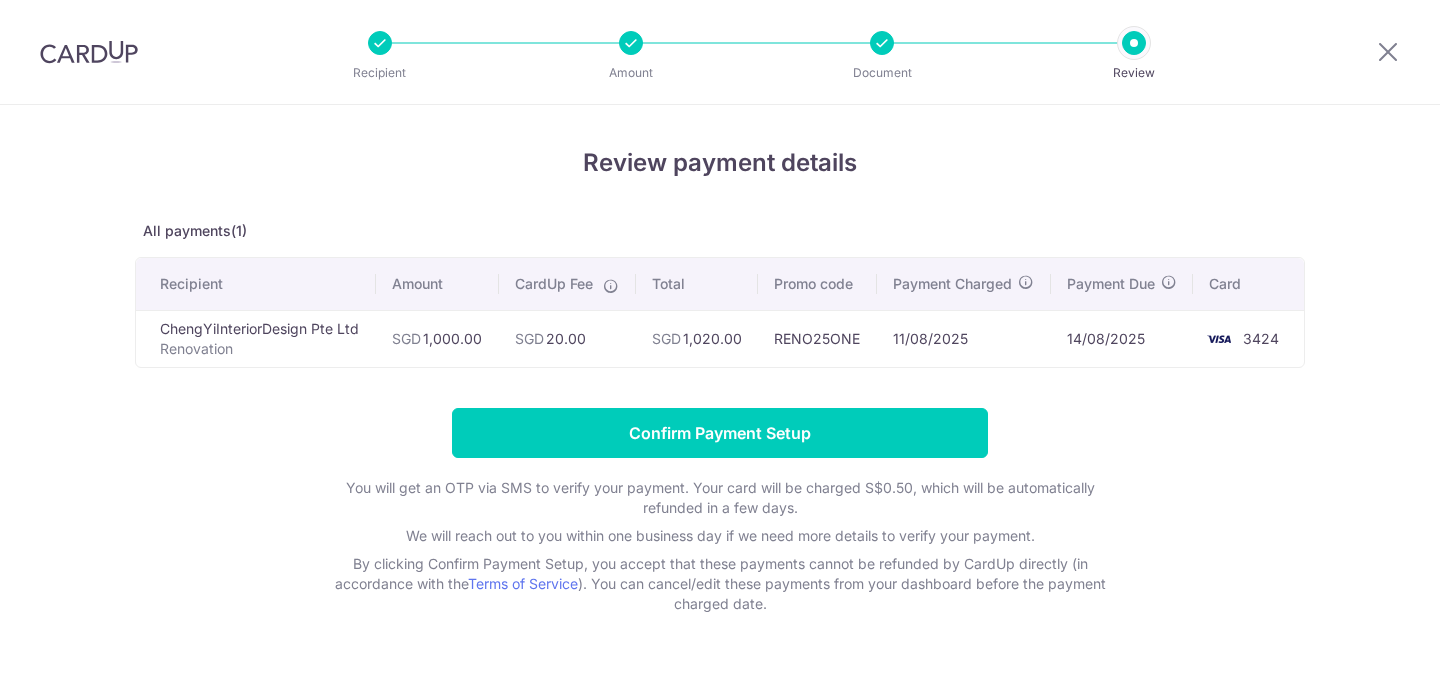 scroll, scrollTop: 0, scrollLeft: 0, axis: both 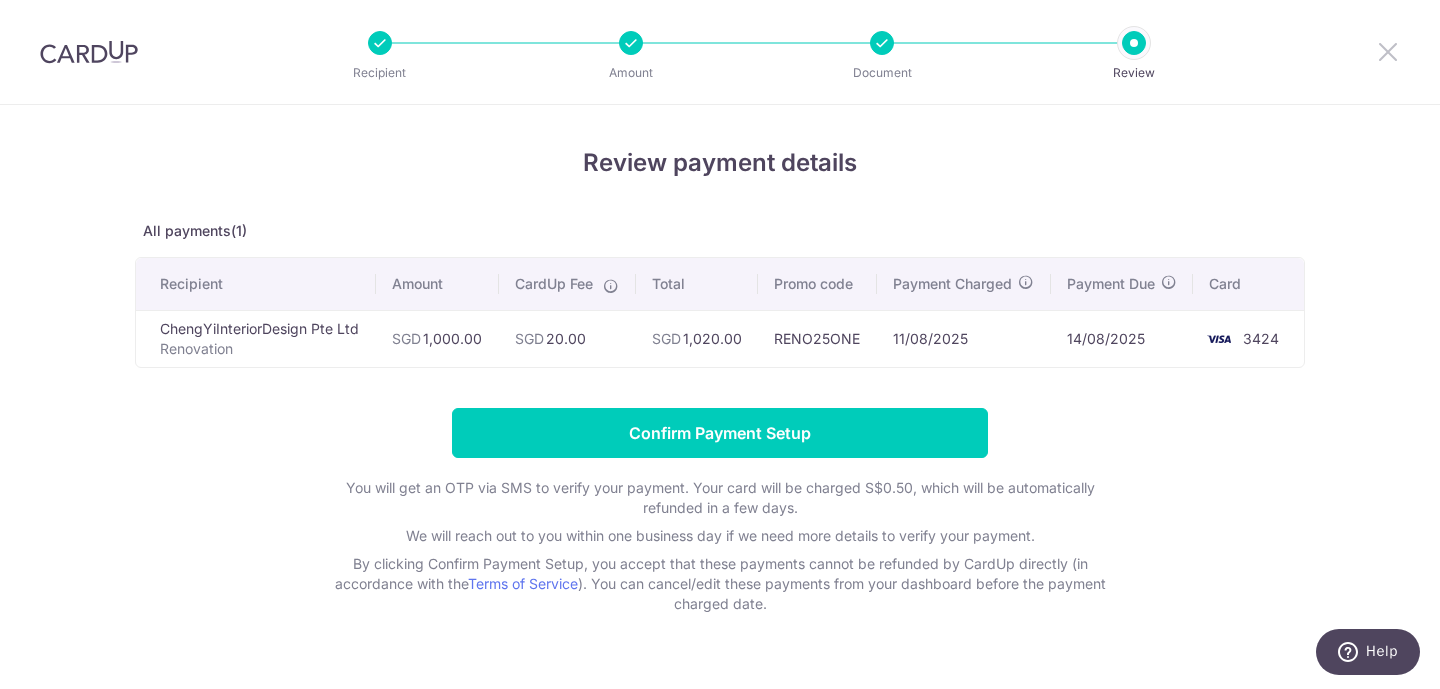 click at bounding box center [1388, 51] 